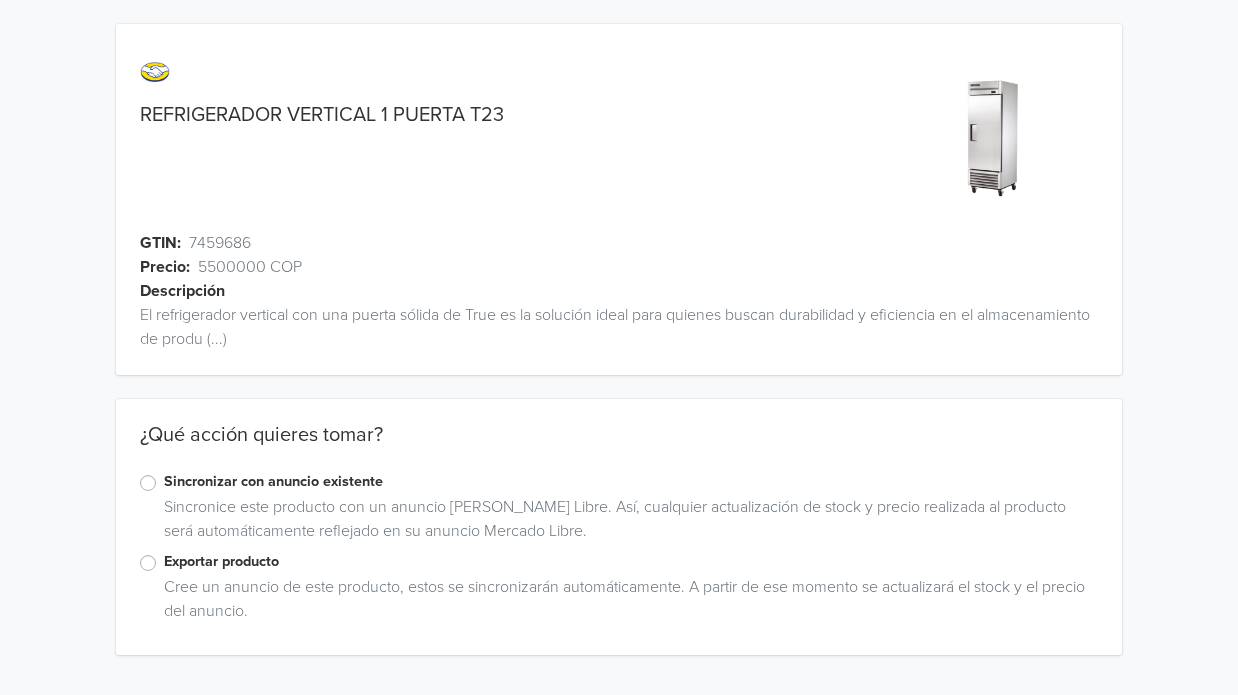 scroll, scrollTop: 0, scrollLeft: 0, axis: both 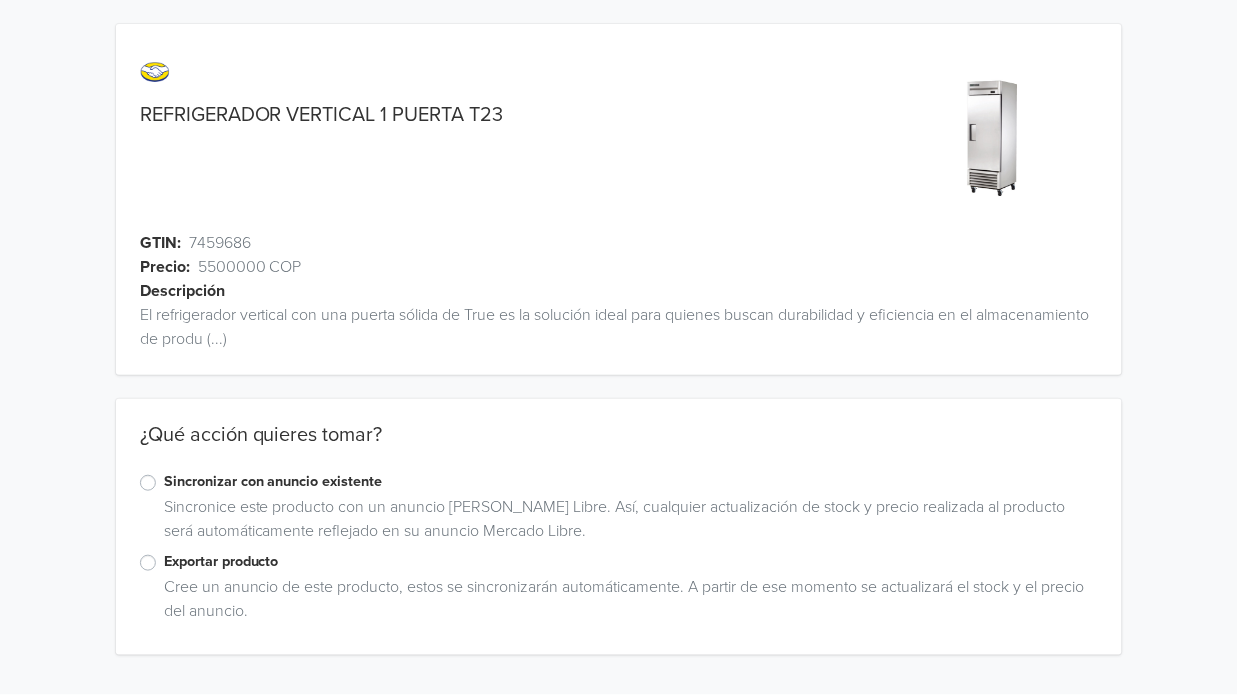 click on "Sincronizar con anuncio existente" at bounding box center [631, 482] 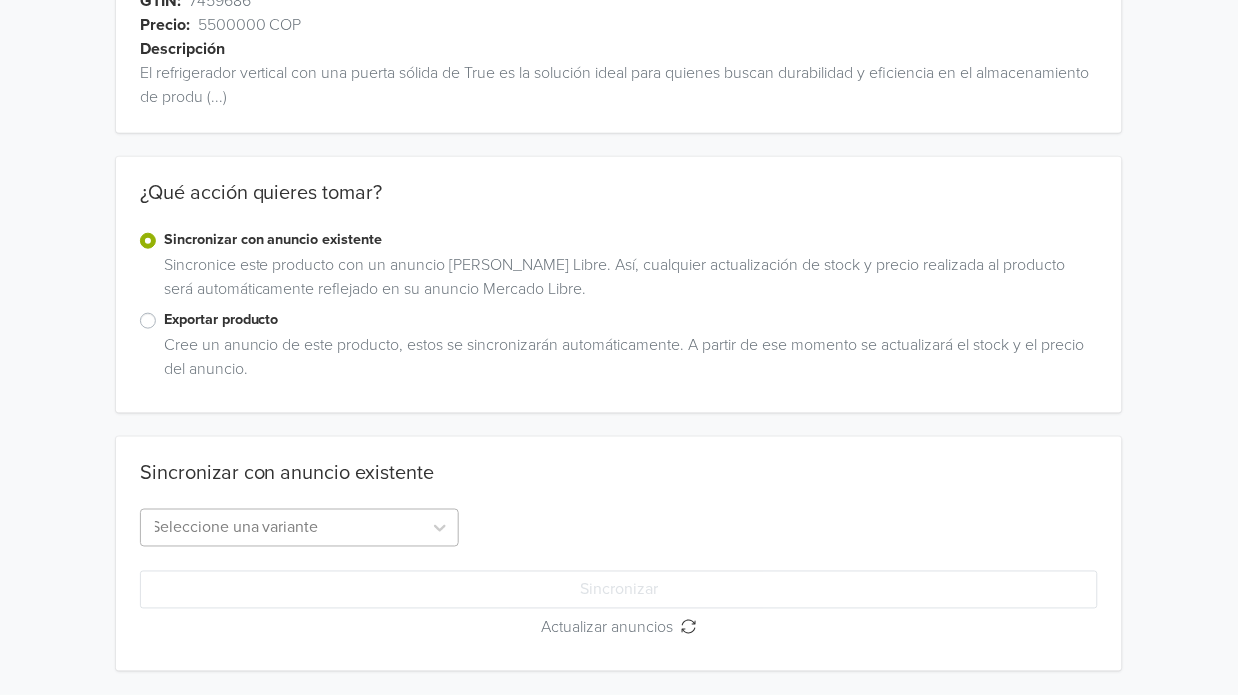 scroll, scrollTop: 250, scrollLeft: 0, axis: vertical 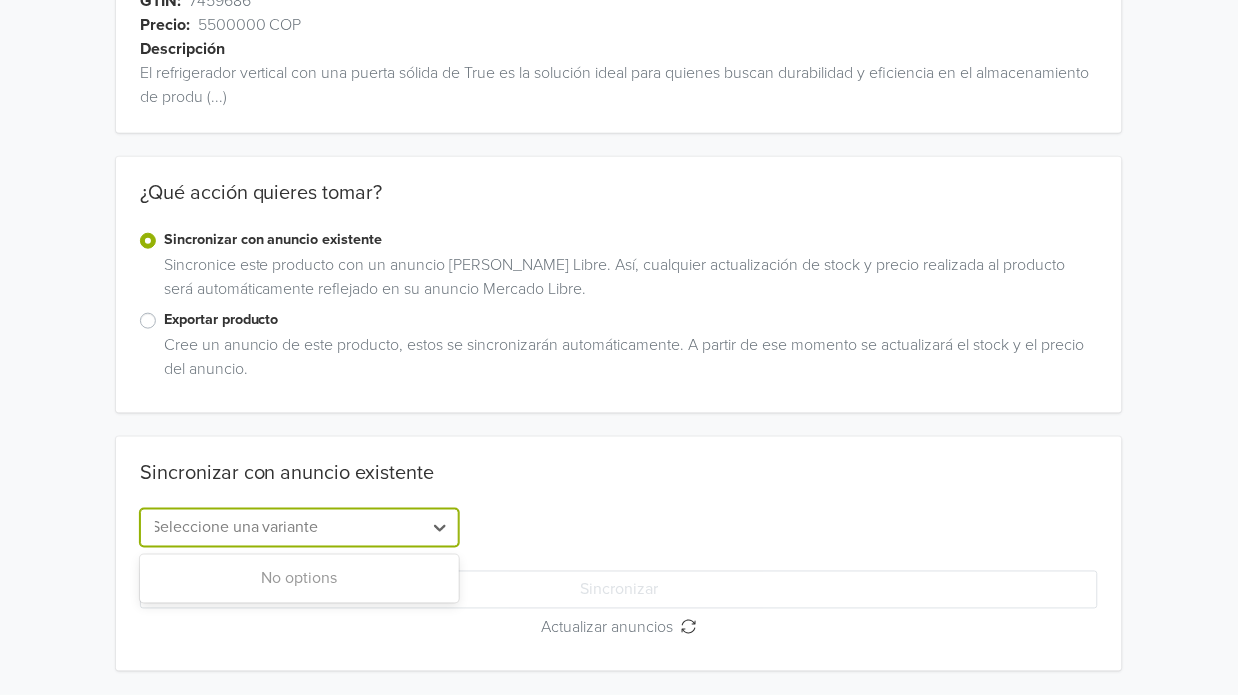 click on "Seleccione una variante" at bounding box center [282, 528] 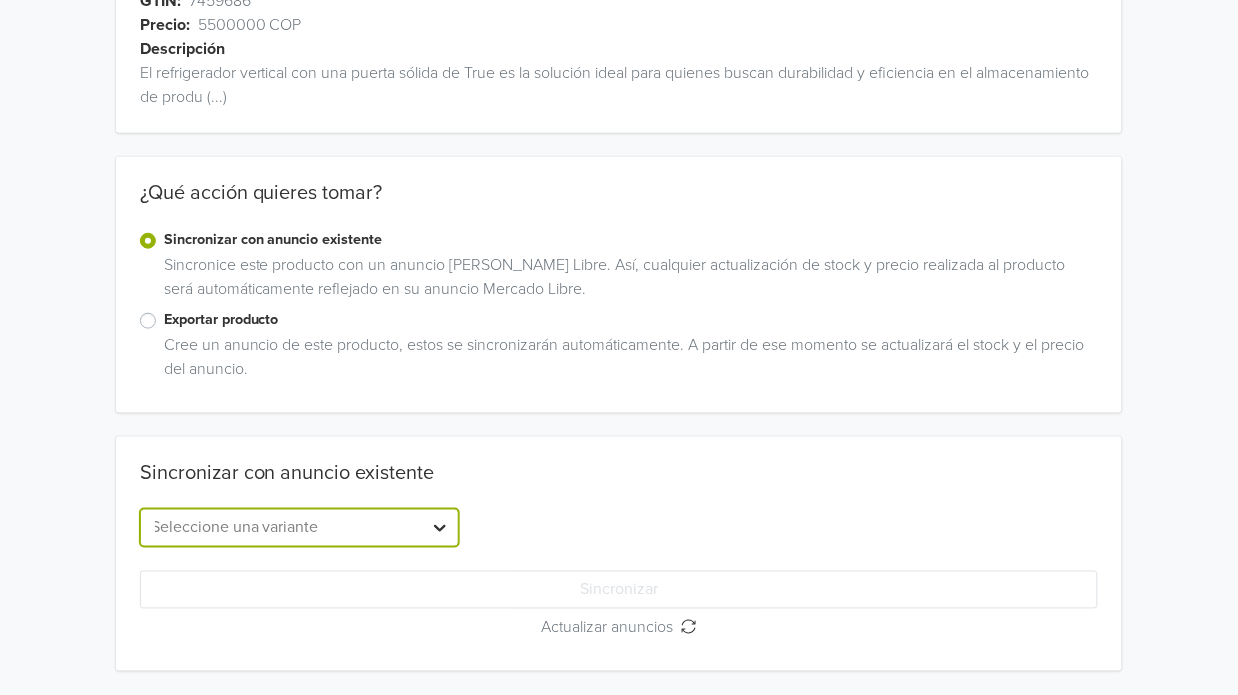 click 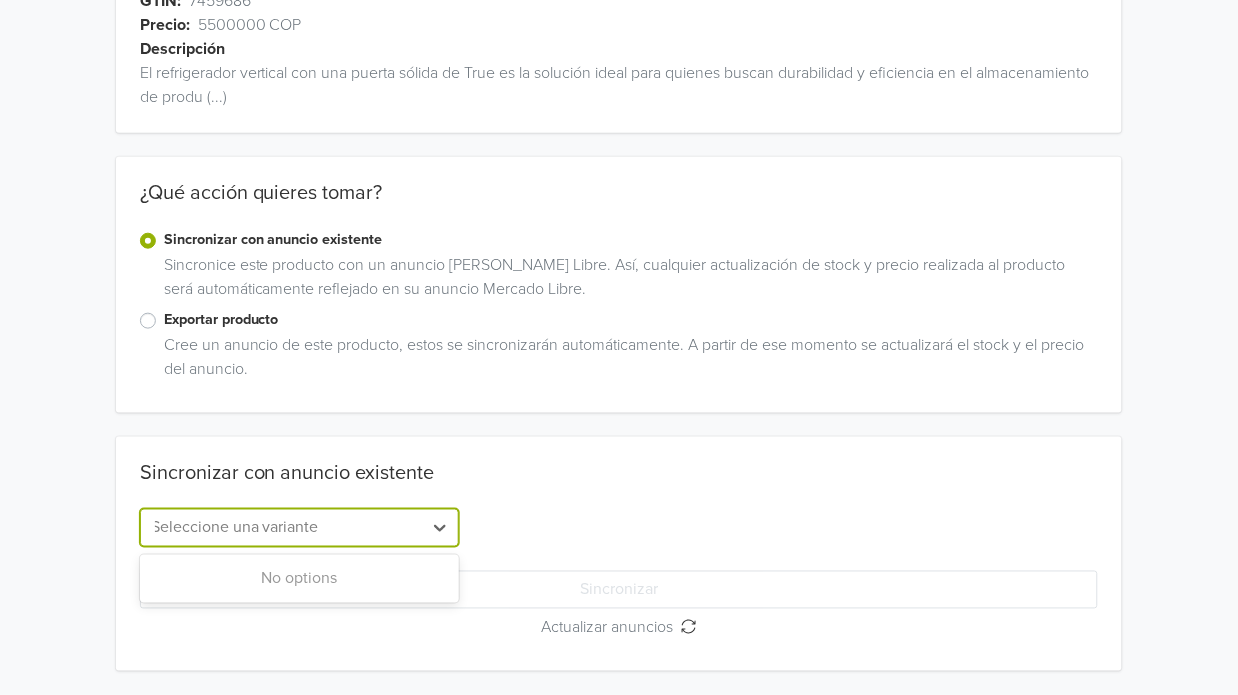click on "No options" at bounding box center (300, 579) 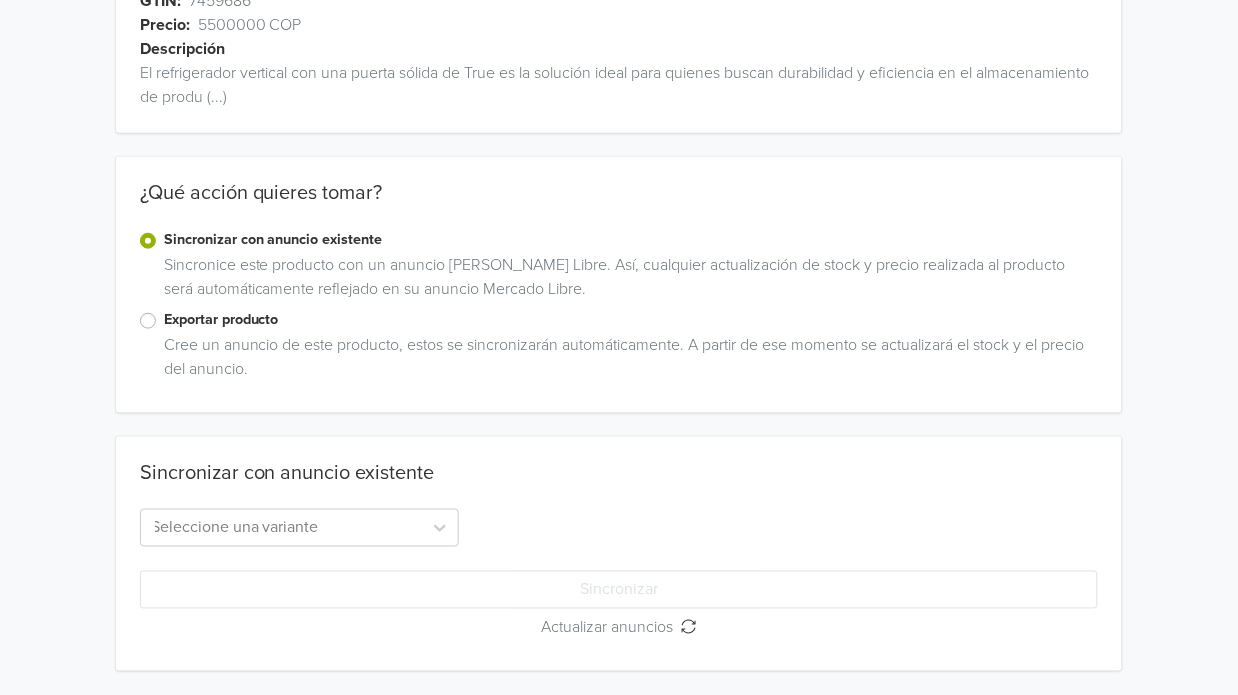 click on "Actualizar anuncios" at bounding box center (611, 628) 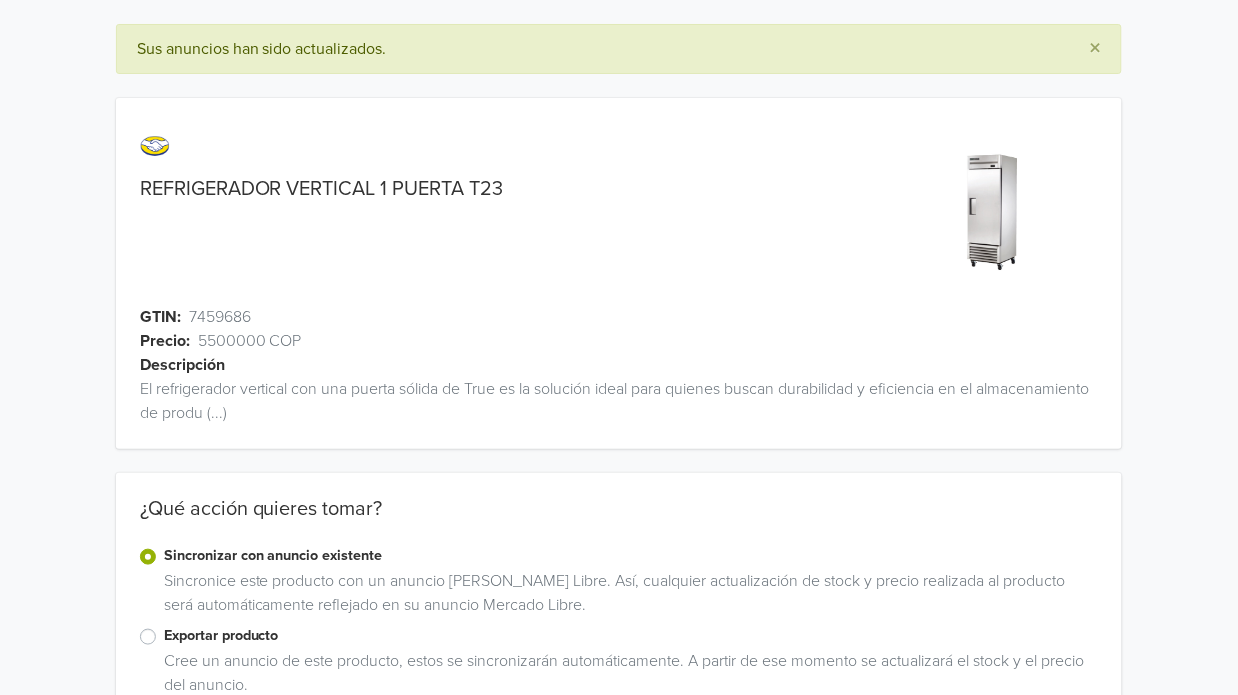 scroll, scrollTop: 0, scrollLeft: 0, axis: both 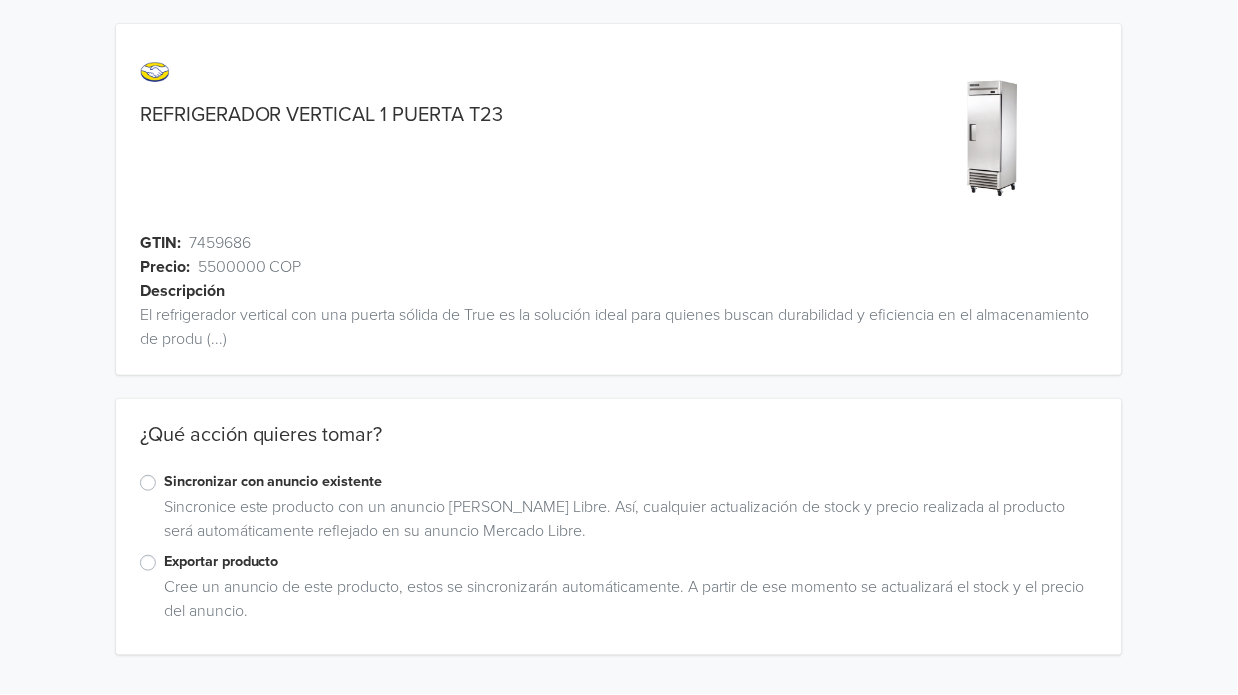 click on "Exportar producto" at bounding box center [631, 562] 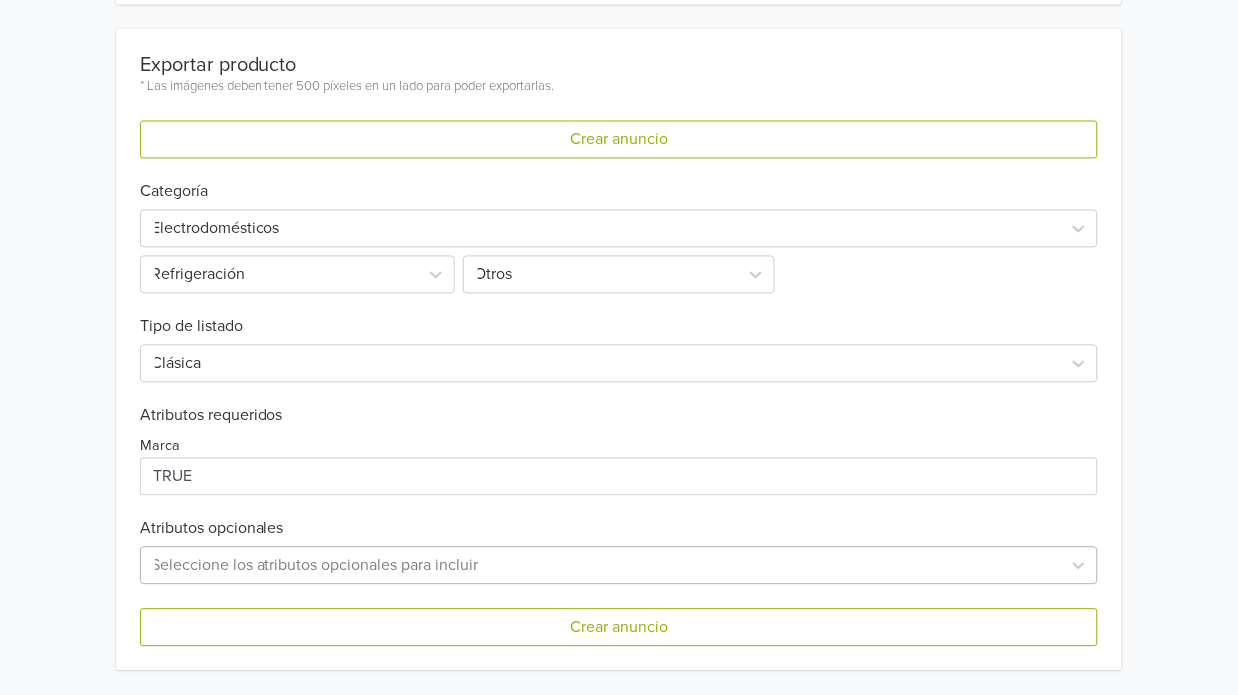 scroll, scrollTop: 660, scrollLeft: 0, axis: vertical 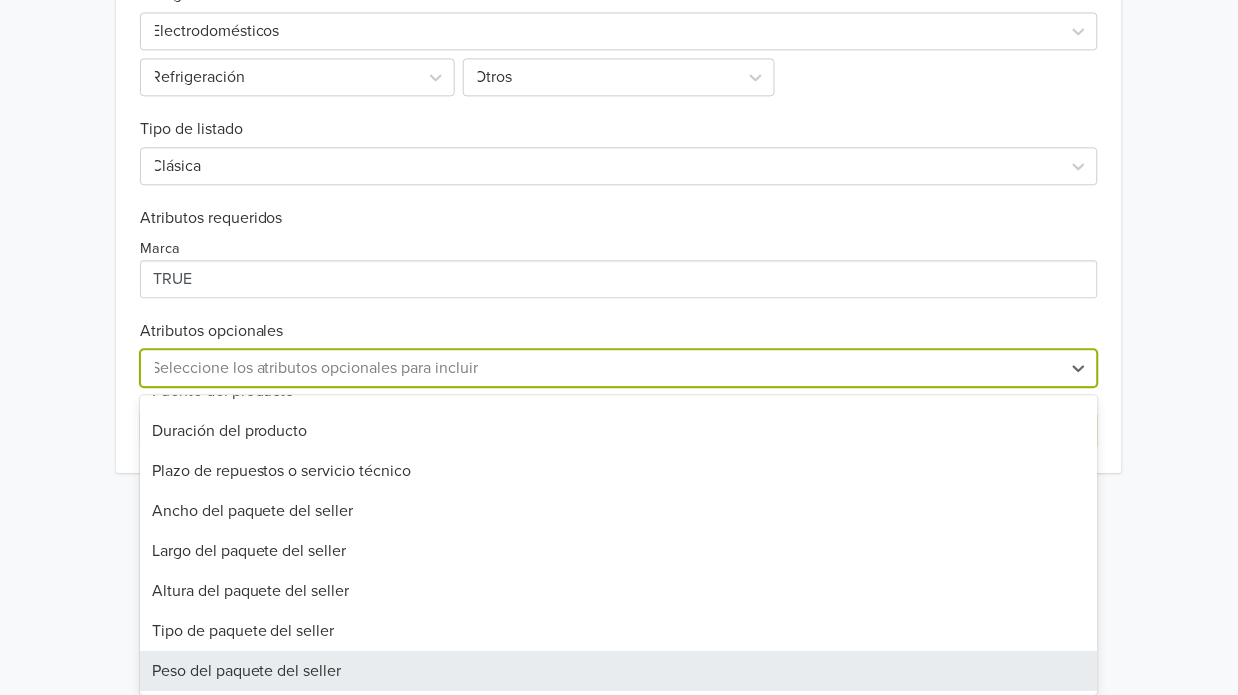 click on "REFRIGERADOR VERTICAL  1 PUERTA T23    GTIN: 7459686   Precio: 5500000 COP Descripción El refrigerador vertical con una puerta sólida de True es la solución ideal para quienes buscan durabilidad y eficiencia en el almacenamiento de produ (...) ¿Qué acción quieres tomar? Sincronizar con anuncio existente Sincronice este producto con un anuncio [PERSON_NAME] Libre. Así, cualquier actualización de stock y precio realizada al producto será automáticamente reflejado en su anuncio Mercado Libre. Exportar producto Cree un anuncio de este producto, estos se sincronizarán automáticamente. A partir de ese momento se actualizará el stock y el precio del anuncio. Exportar producto * Las imágenes deben tener 500 píxeles en un lado para poder exportarlas. Crear anuncio Categoría Electrodomésticos Refrigeración Otros Tipo de listado Clásica Atributos requeridos Marca Atributos opcionales Peso del paquete del seller, 11 of 11. 11 results available. Seleccione los atributos opcionales para incluir" at bounding box center (619, -176) 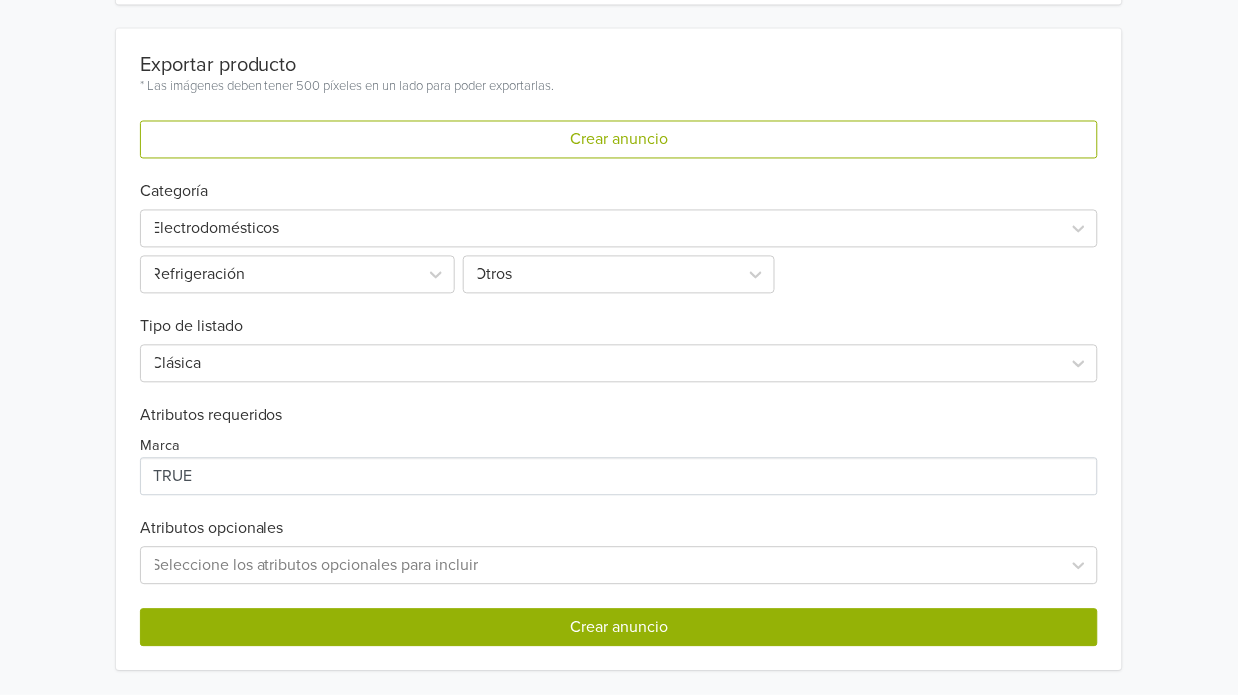 click on "Crear anuncio" at bounding box center [619, 628] 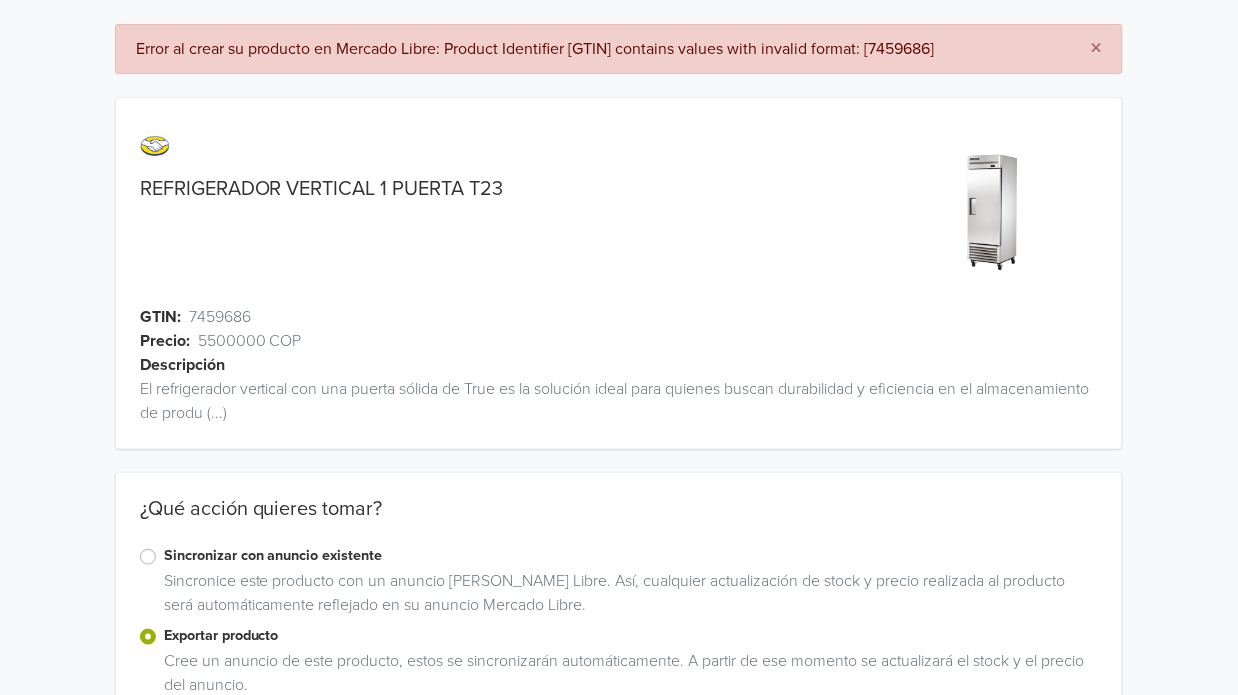 scroll, scrollTop: 0, scrollLeft: 0, axis: both 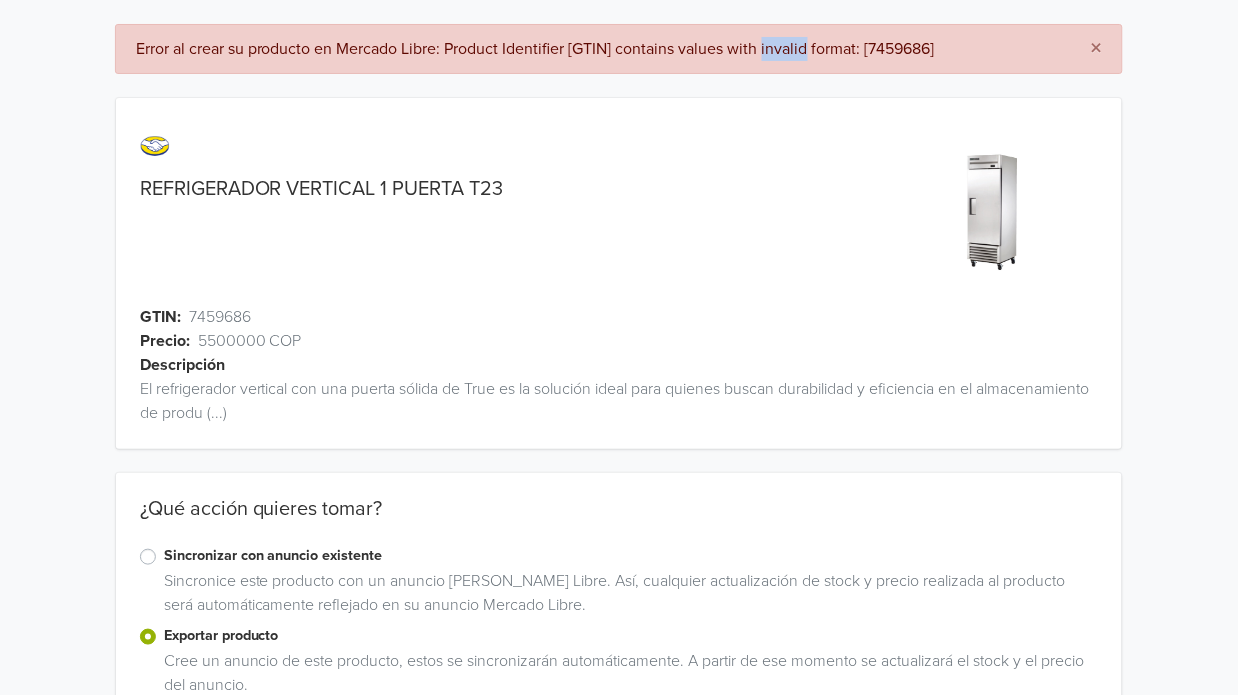 click on "Error al crear su producto en Mercado Libre: Product Identifier [GTIN] contains values with invalid format: [7459686]" at bounding box center (597, 49) 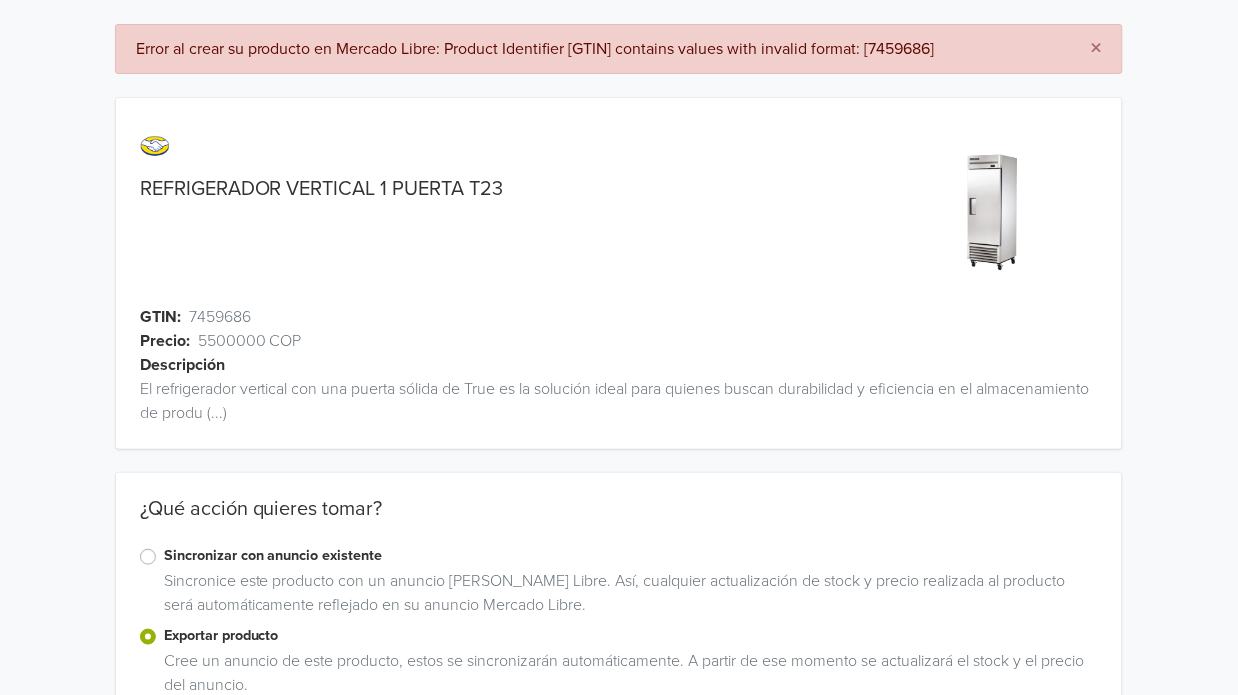 click on "Error al crear su producto en Mercado Libre: Product Identifier [GTIN] contains values with invalid format: [7459686]" at bounding box center [597, 49] 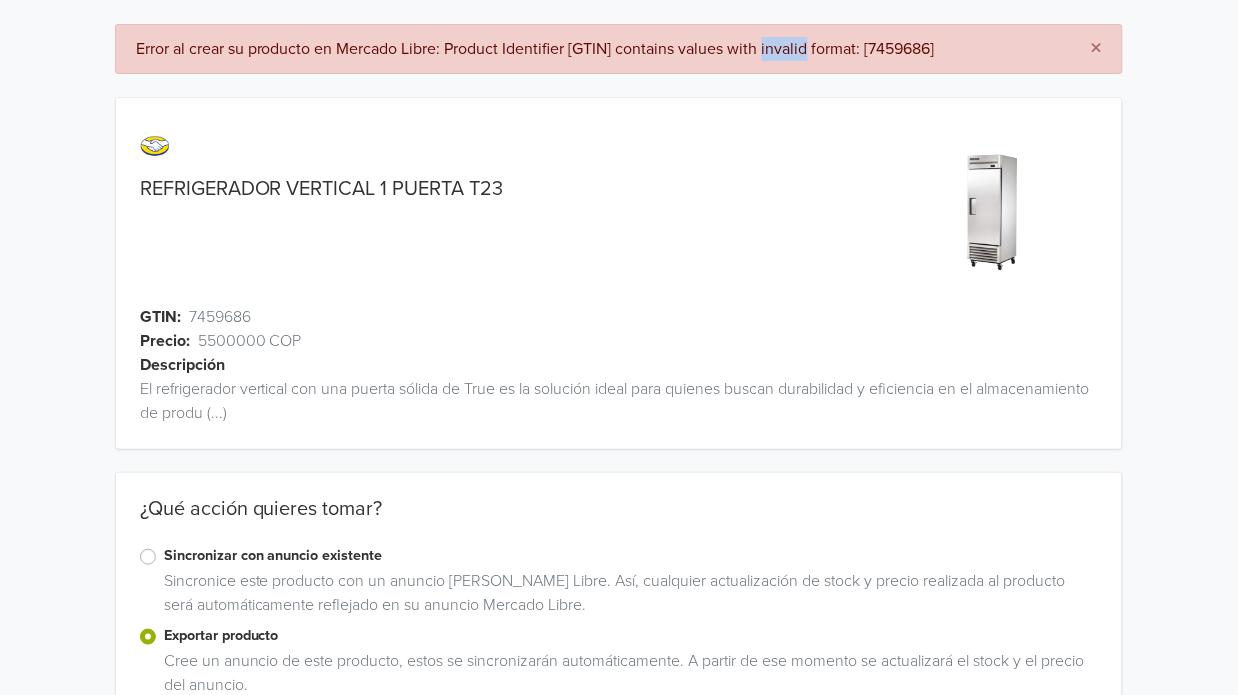 click on "Error al crear su producto en Mercado Libre: Product Identifier [GTIN] contains values with invalid format: [7459686]" at bounding box center (597, 49) 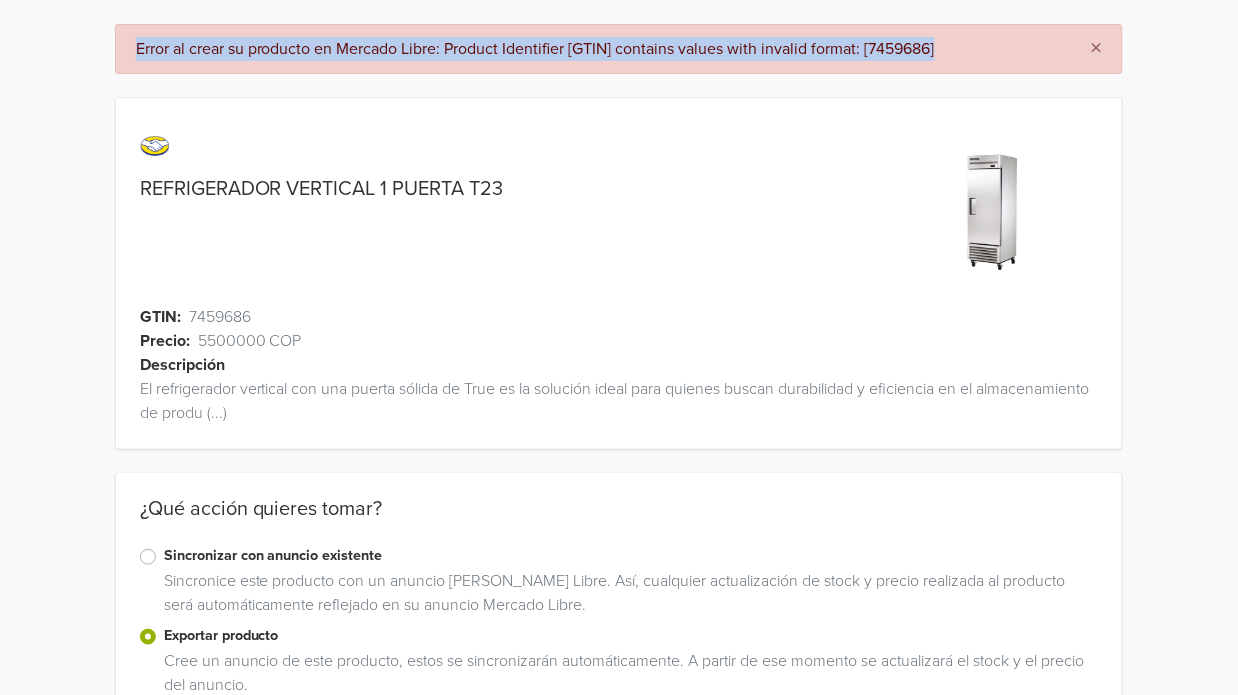 click on "Error al crear su producto en Mercado Libre: Product Identifier [GTIN] contains values with invalid format: [7459686]" at bounding box center [597, 49] 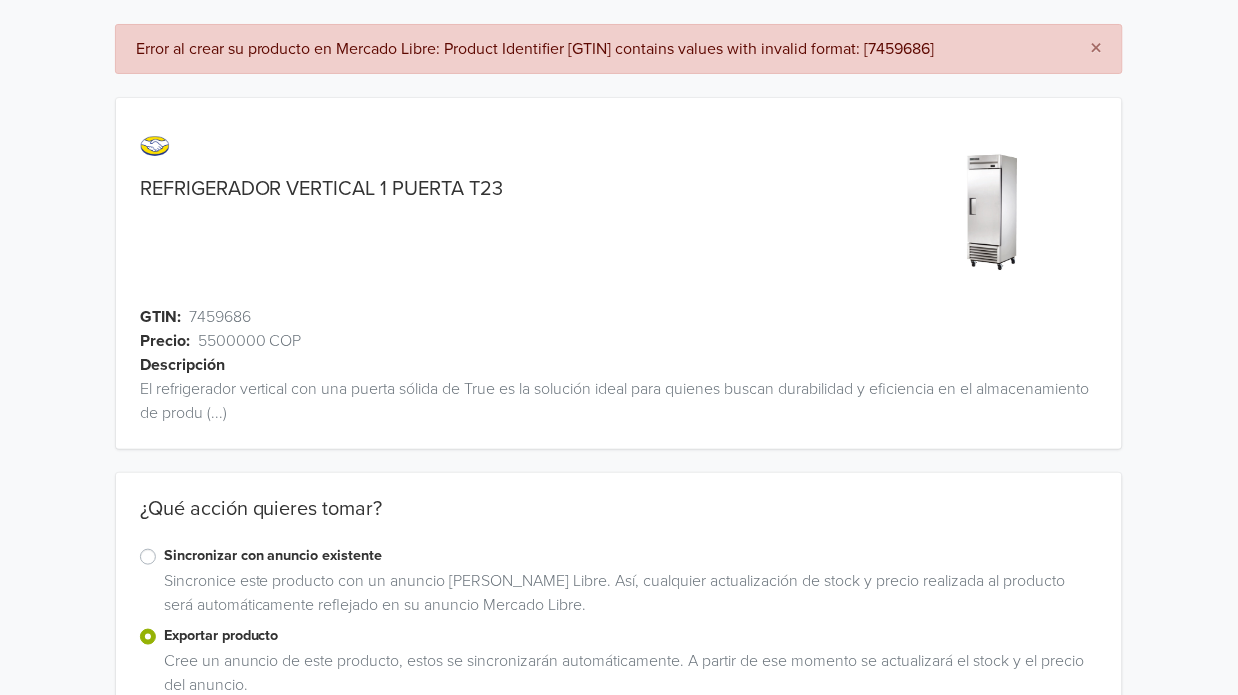 click on "Error al crear su producto en Mercado Libre: Product Identifier [GTIN] contains values with invalid format: [7459686]" at bounding box center [597, 49] 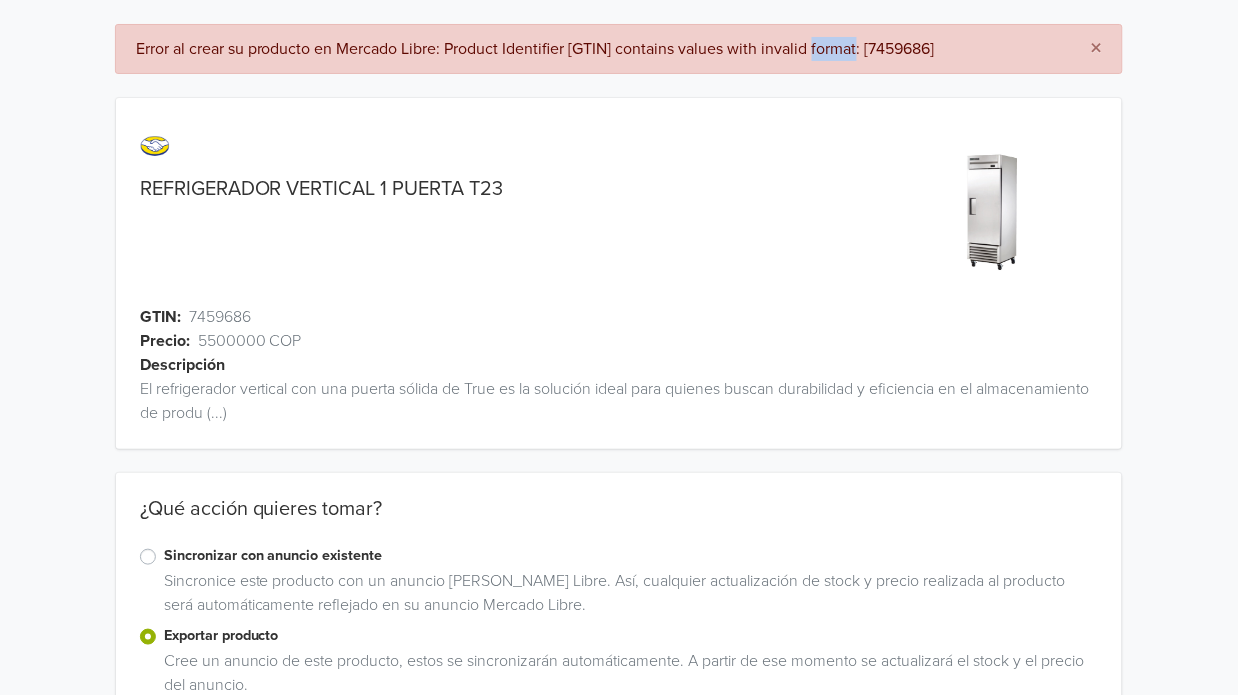 click on "Error al crear su producto en Mercado Libre: Product Identifier [GTIN] contains values with invalid format: [7459686]" at bounding box center [597, 49] 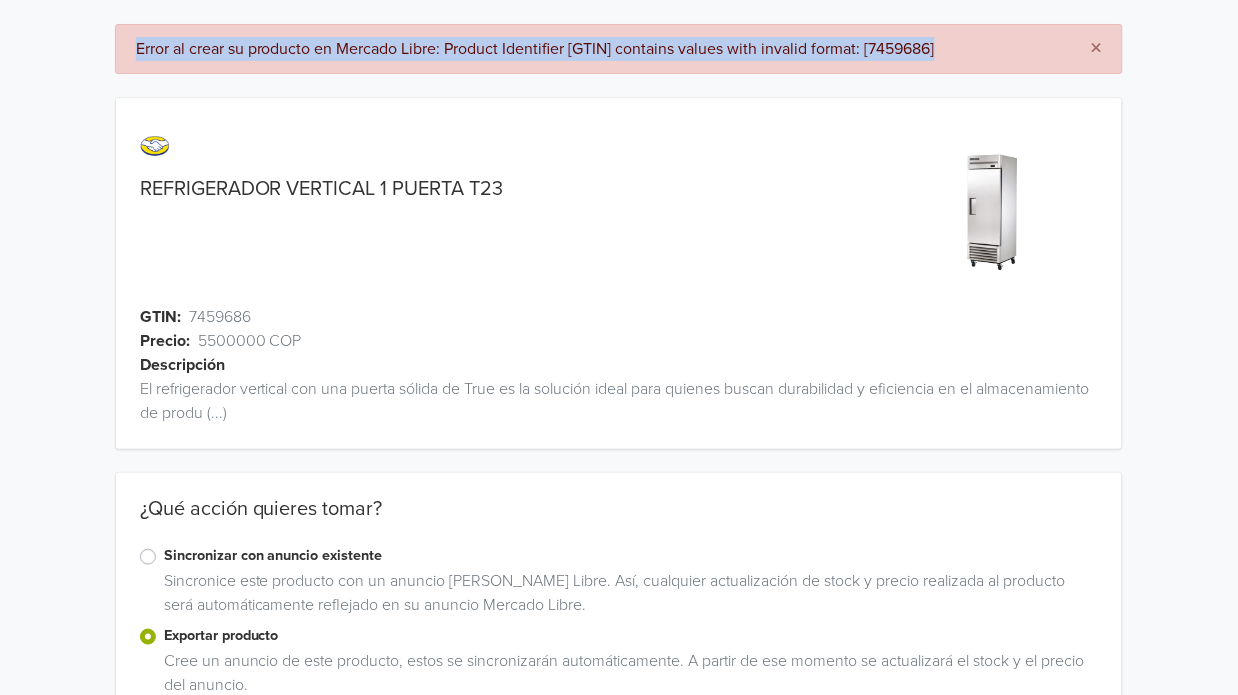 click on "Precio: 5500000 COP" at bounding box center (619, 341) 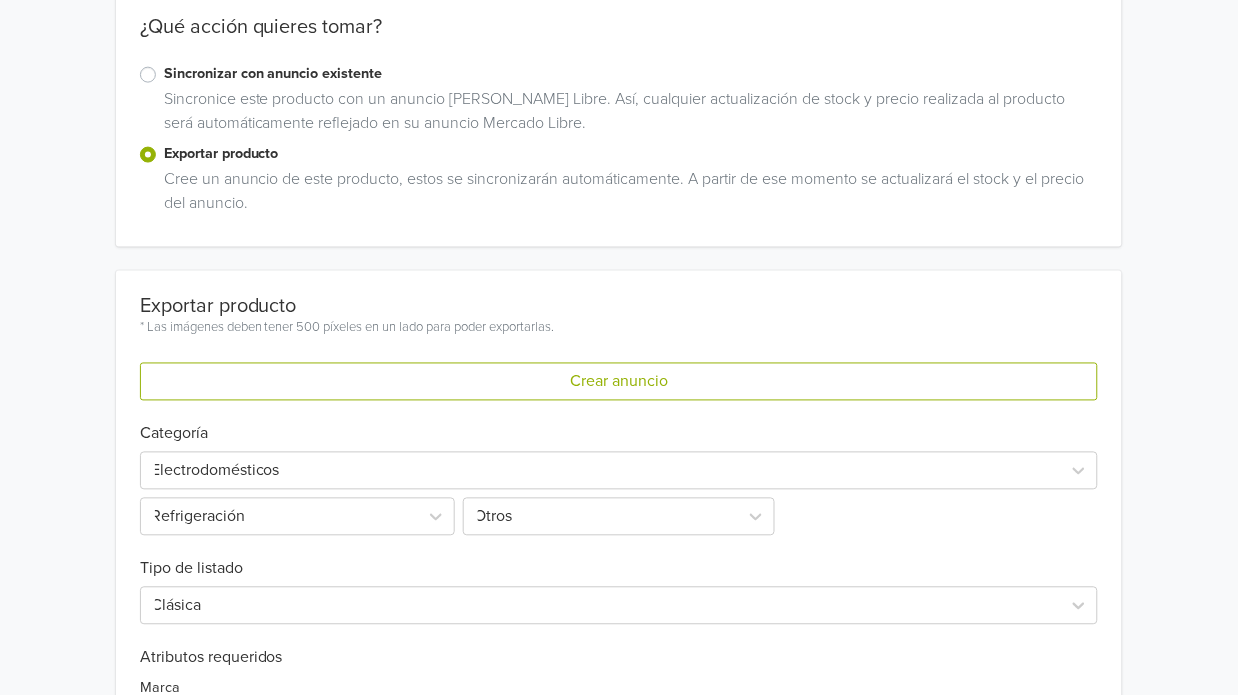 scroll, scrollTop: 484, scrollLeft: 0, axis: vertical 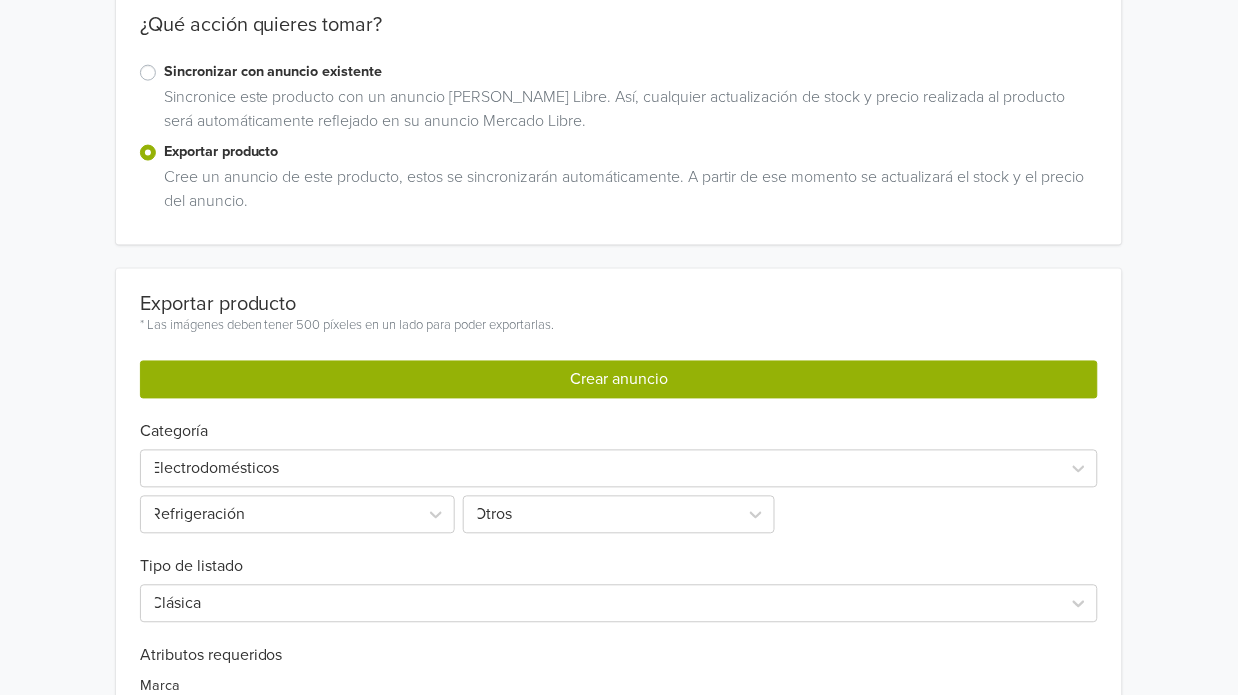 click on "Crear anuncio" at bounding box center (619, 380) 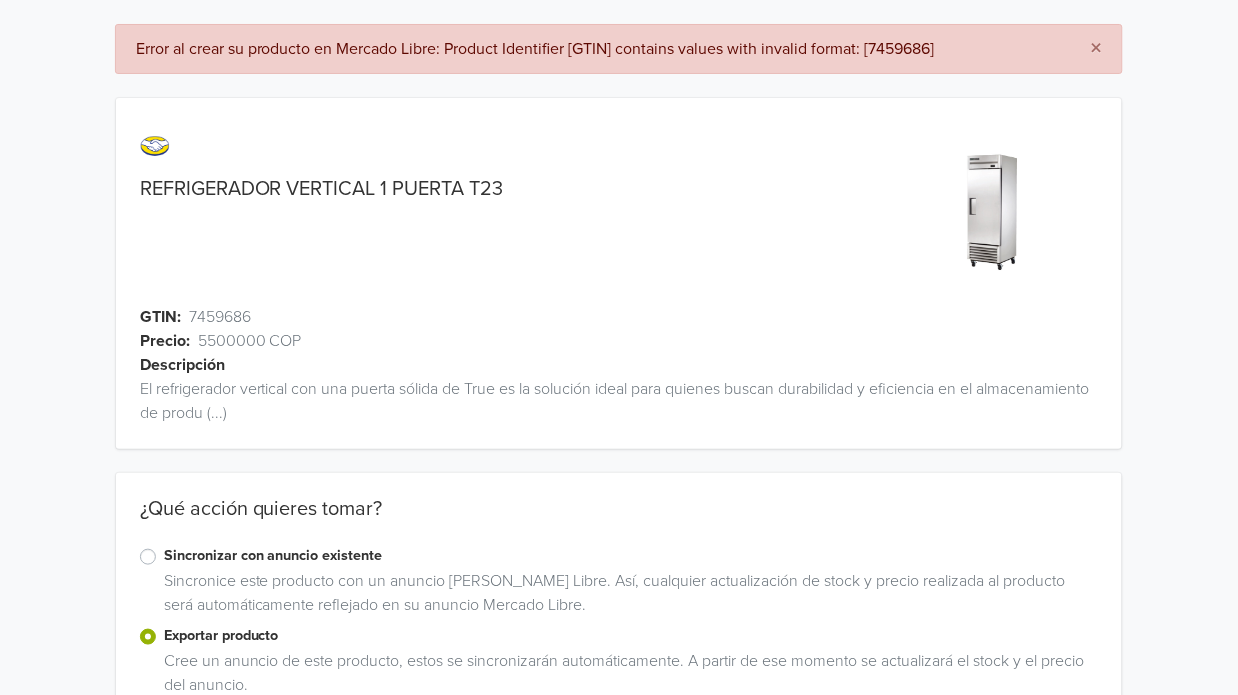 scroll, scrollTop: 0, scrollLeft: 0, axis: both 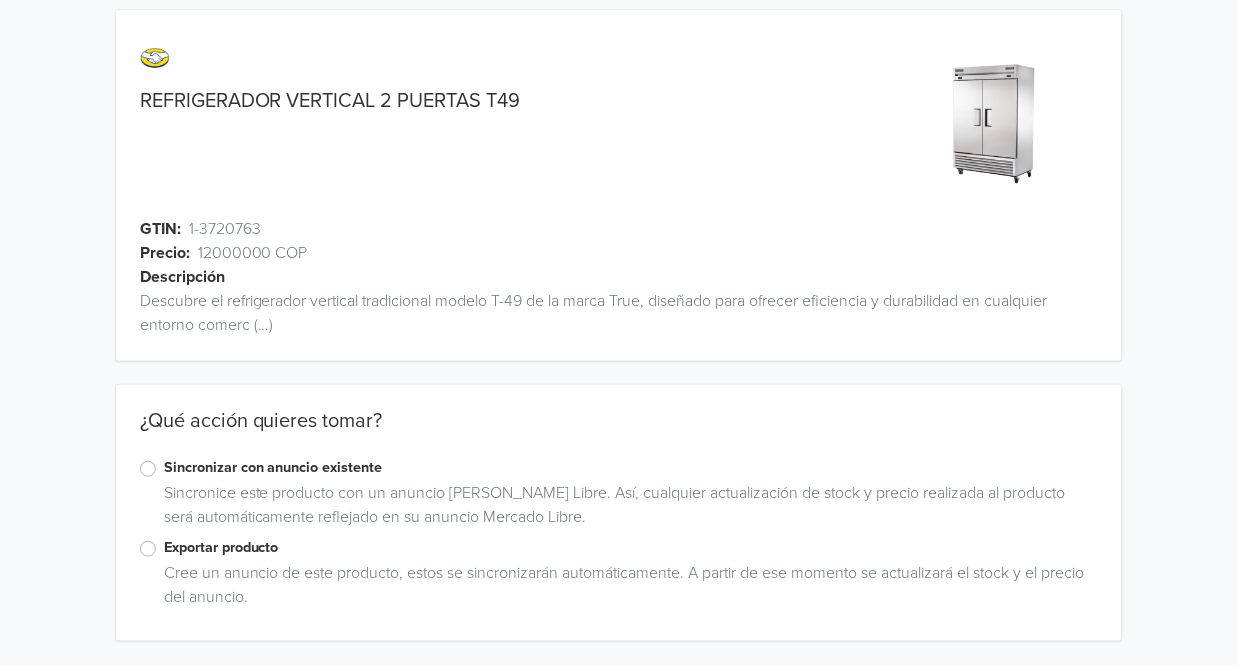 click on "Exportar producto" at bounding box center [631, 548] 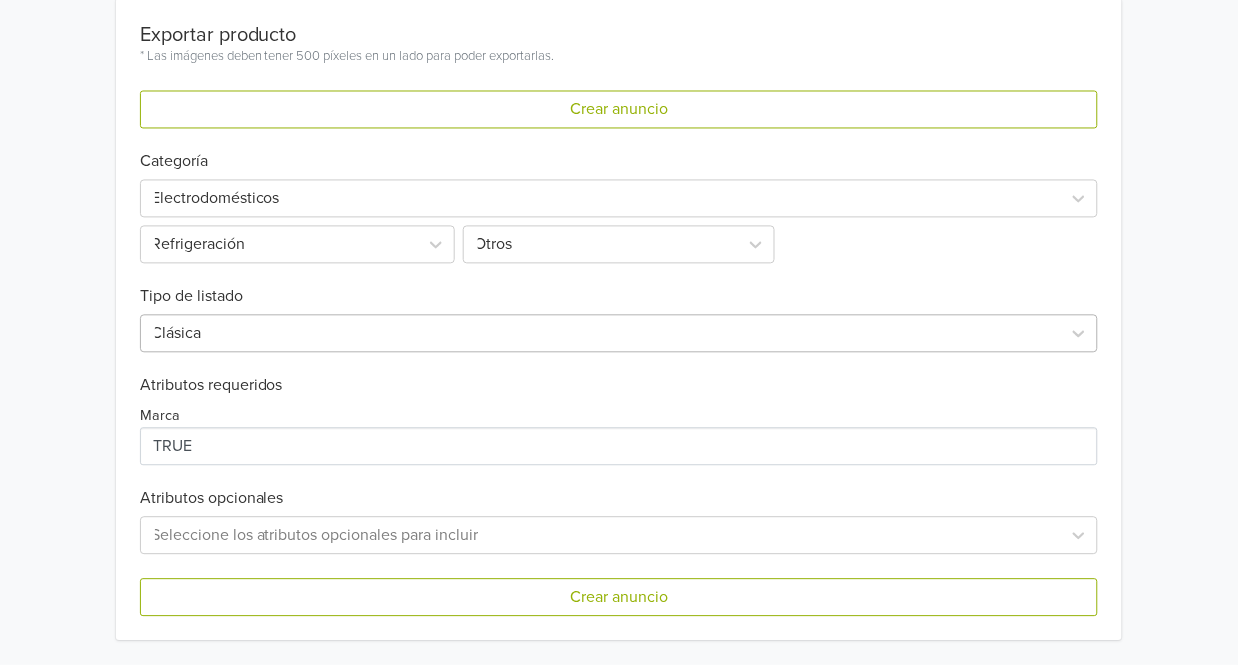scroll, scrollTop: 689, scrollLeft: 0, axis: vertical 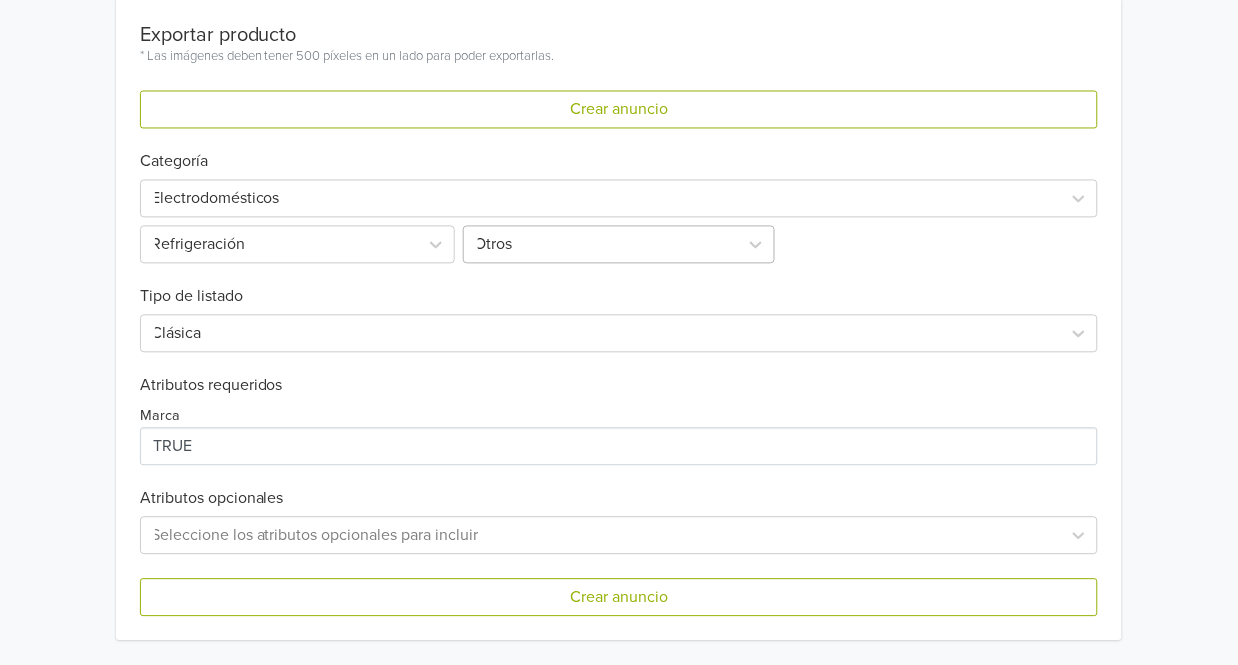 click at bounding box center [601, 245] 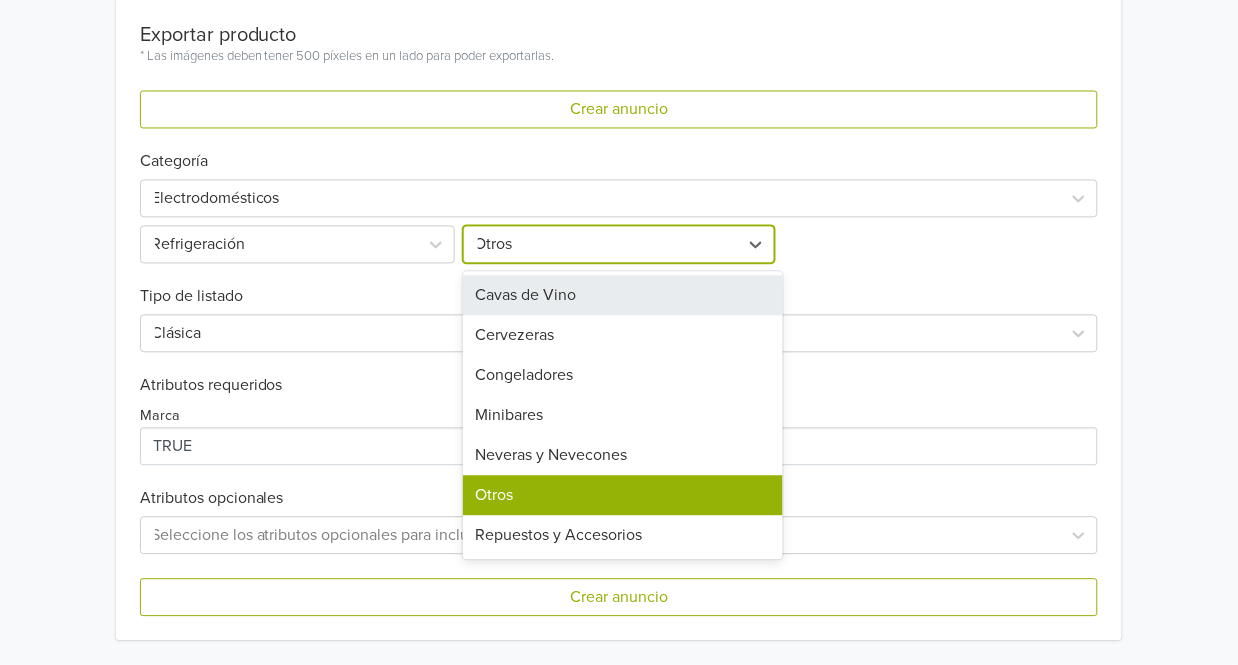 click at bounding box center (601, 245) 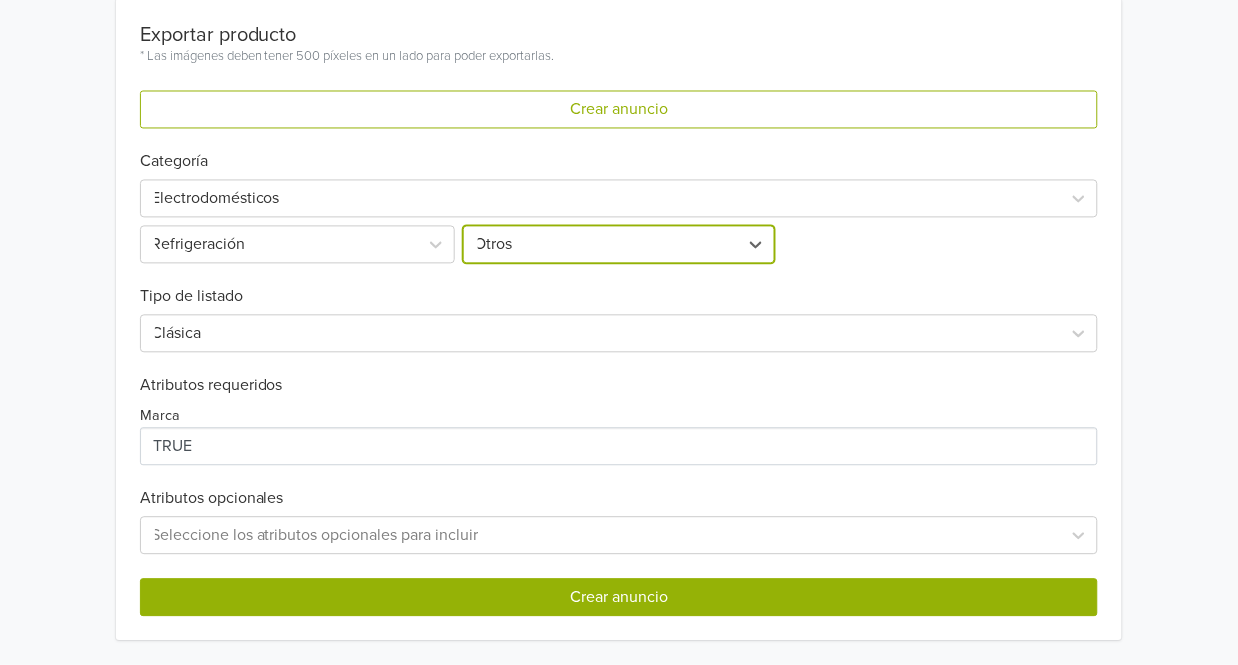 click on "Crear anuncio" at bounding box center [619, 598] 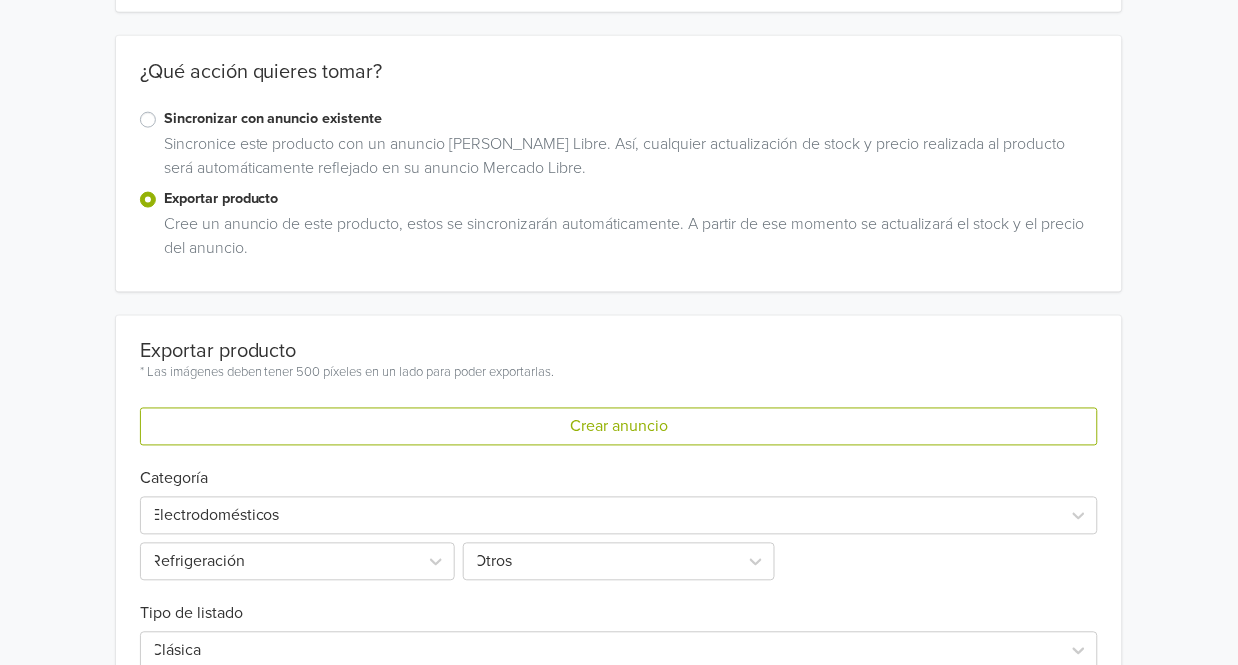 scroll, scrollTop: 441, scrollLeft: 0, axis: vertical 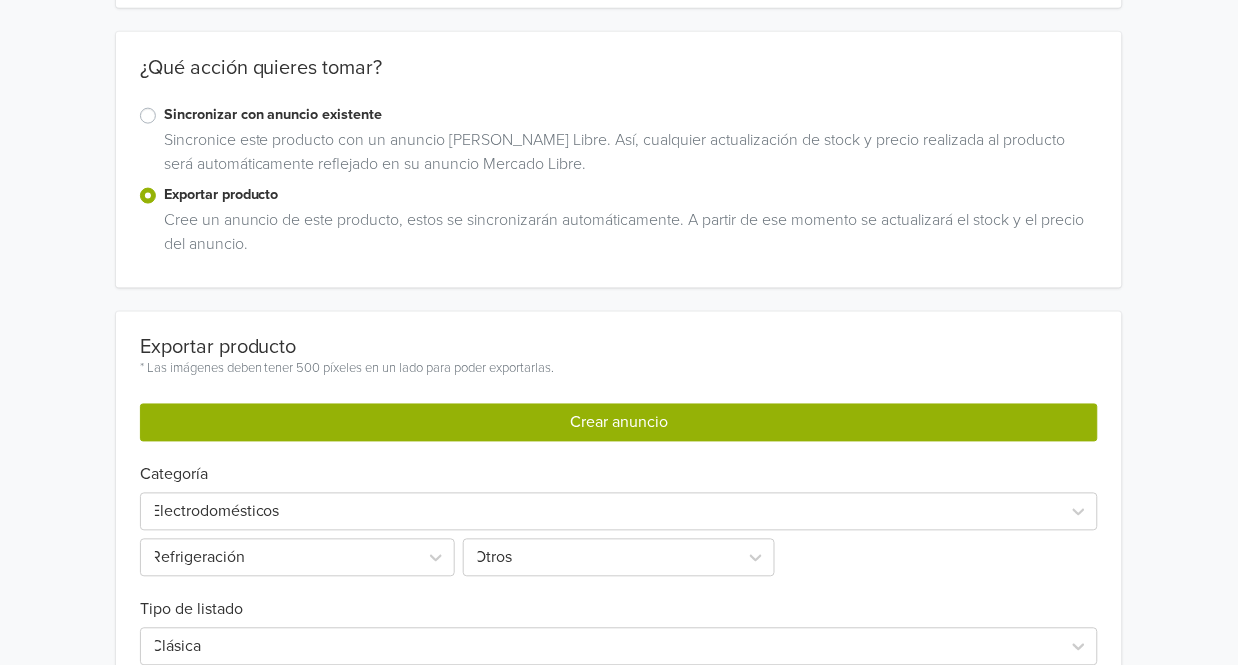 click on "Crear anuncio" at bounding box center (619, 423) 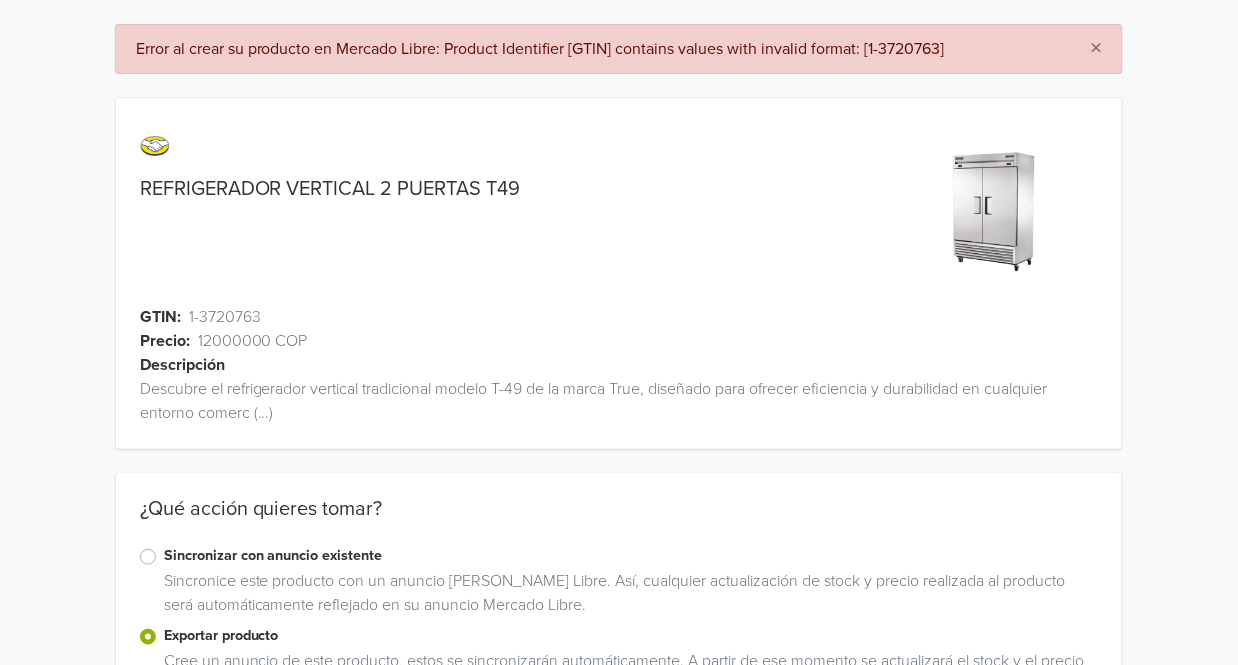 scroll, scrollTop: 0, scrollLeft: 0, axis: both 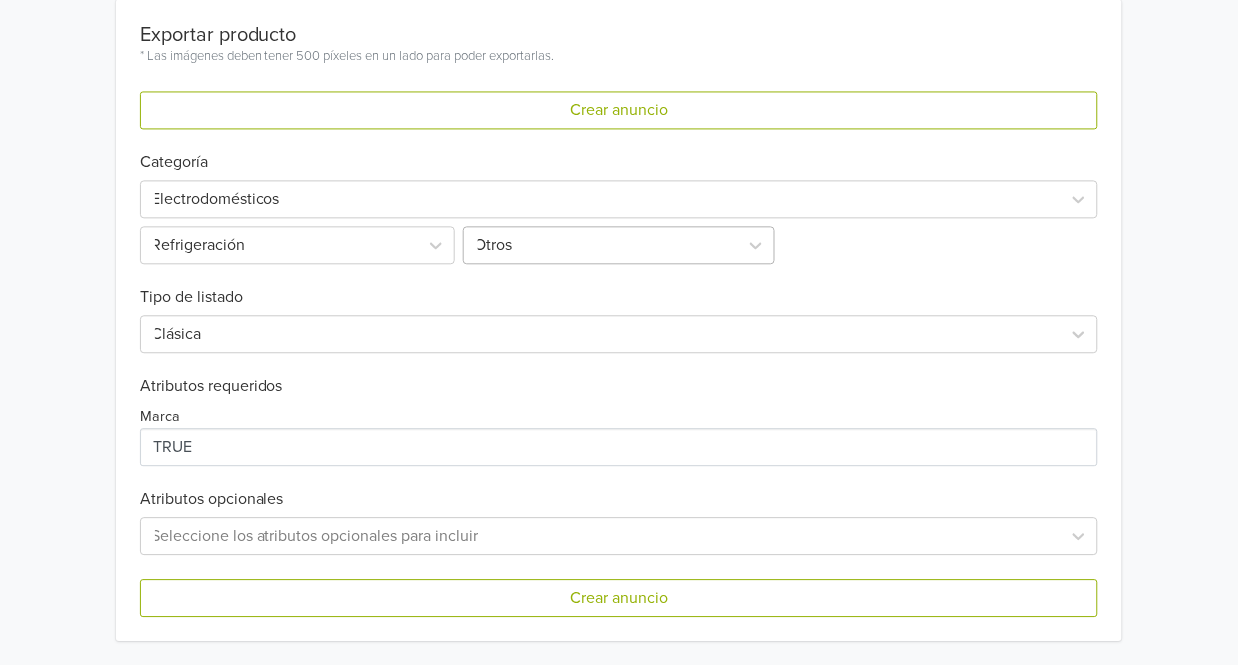 click at bounding box center [601, 245] 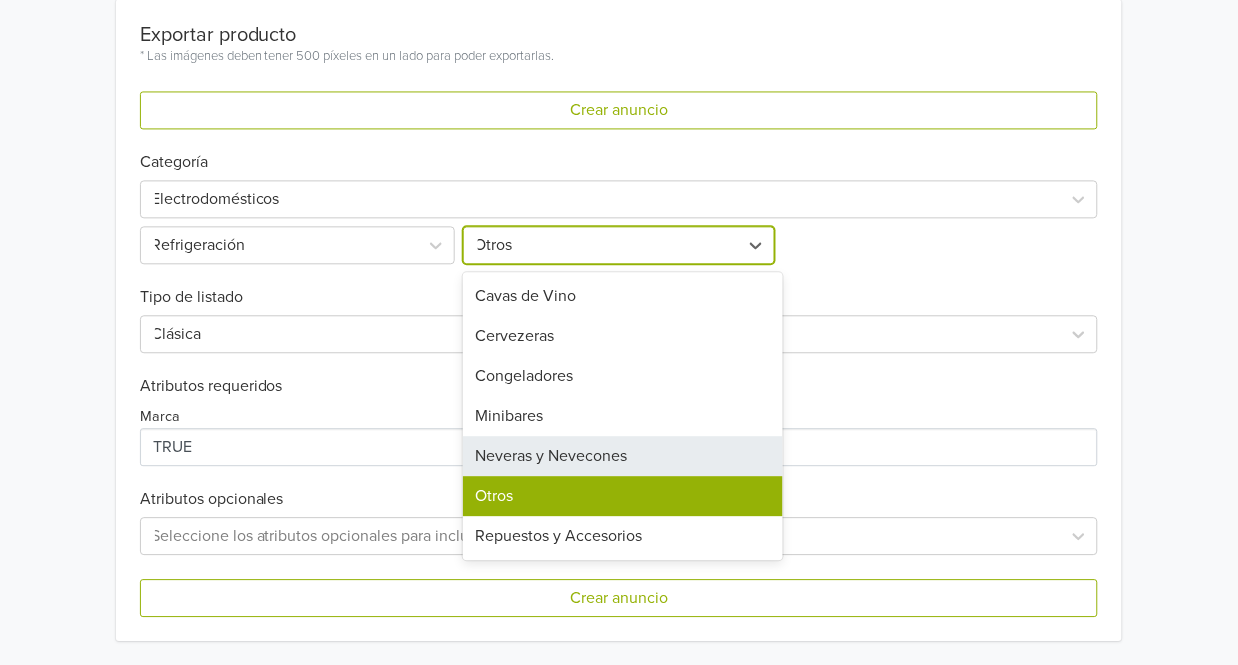 click on "Neveras y Nevecones" at bounding box center (623, 456) 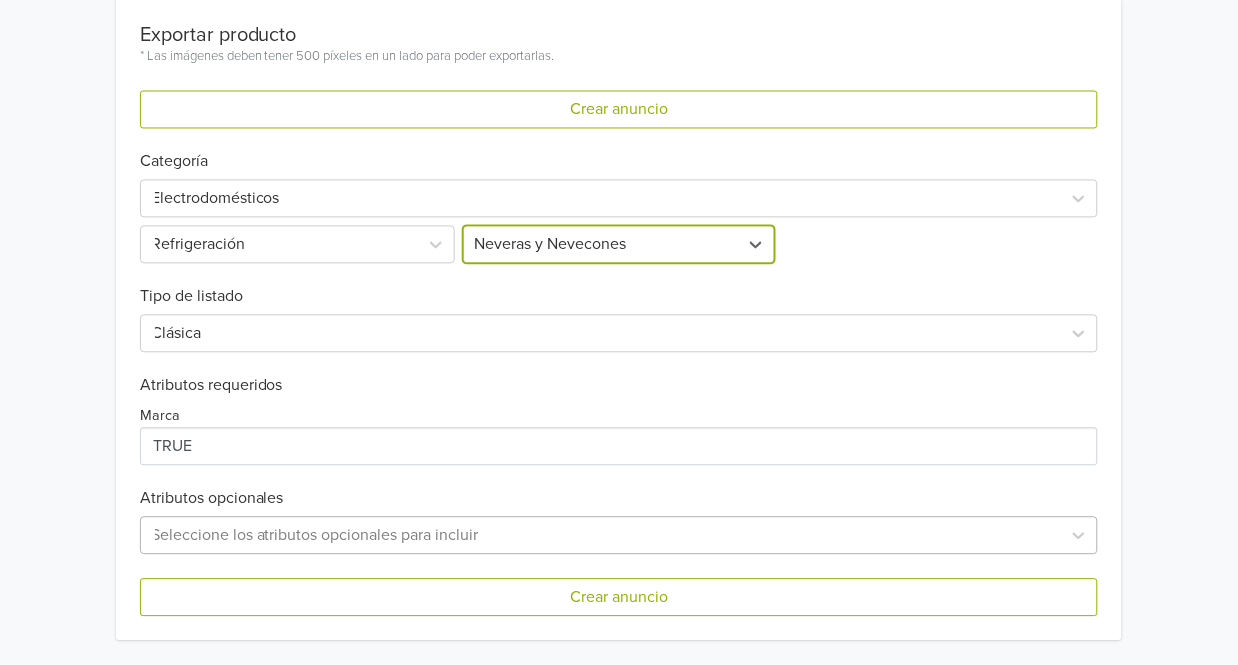 click on "Seleccione los atributos opcionales para incluir" at bounding box center [619, 536] 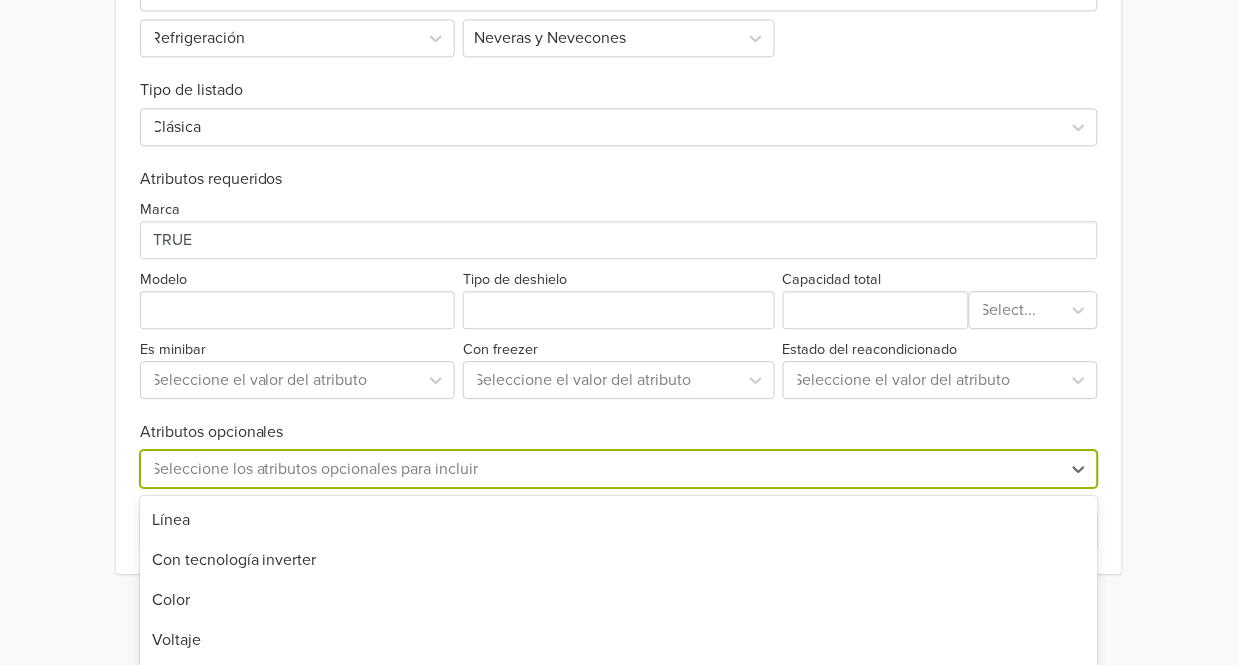 scroll, scrollTop: 0, scrollLeft: 0, axis: both 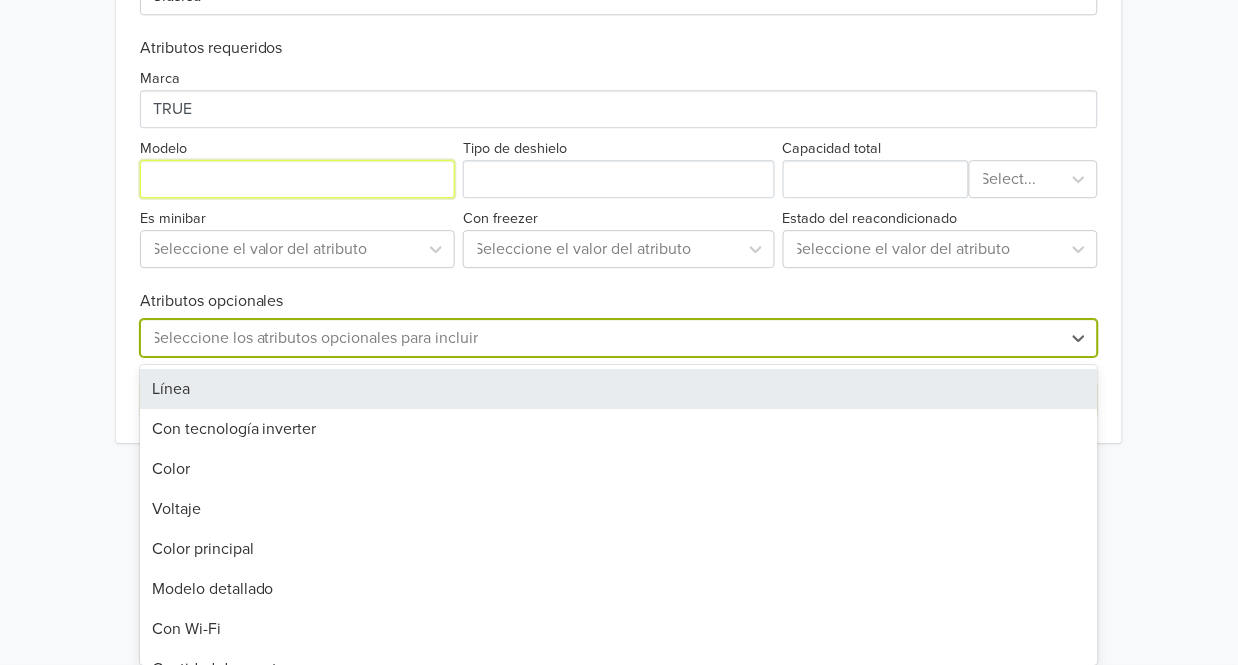 click on "Exportar producto * Las imágenes deben tener 500 píxeles en un lado para poder exportarlas. Crear anuncio Categoría Electrodomésticos Refrigeración Neveras y Nevecones Tipo de listado Clásica Atributos requeridos Marca Modelo Tipo de deshielo Capacidad total Select... Es minibar Seleccione el valor del atributo Con freezer Seleccione el valor del atributo Estado del reacondicionado Seleccione el valor del atributo Atributos opcionales Línea, 1 of 68. 68 results available. Use Up and Down to choose options, press Enter to select the currently focused option, press Escape to exit the menu, press Tab to select the option and exit the menu. Seleccione los atributos opcionales para incluir Línea Con tecnología inverter Color Voltaje Color principal Modelo detallado Con Wi-Fi Cantidad de puertas Ancho Profundidad Altura Peso Número de certificado de seguridad eléctrica Organismo de certificación (OCP) Capacidad de la nevera en volumen Capacidad del freezer en volumen Cantidad de niveles de temperatura" at bounding box center [619, 52] 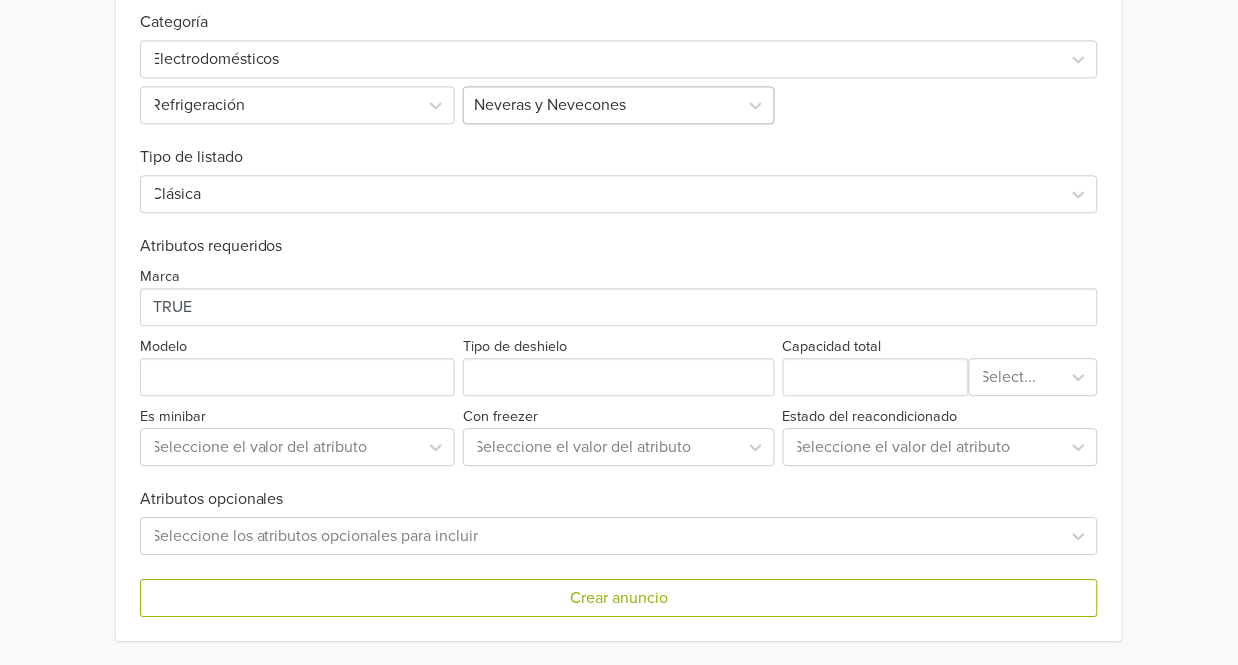 click on "Neveras y Nevecones" at bounding box center [601, 105] 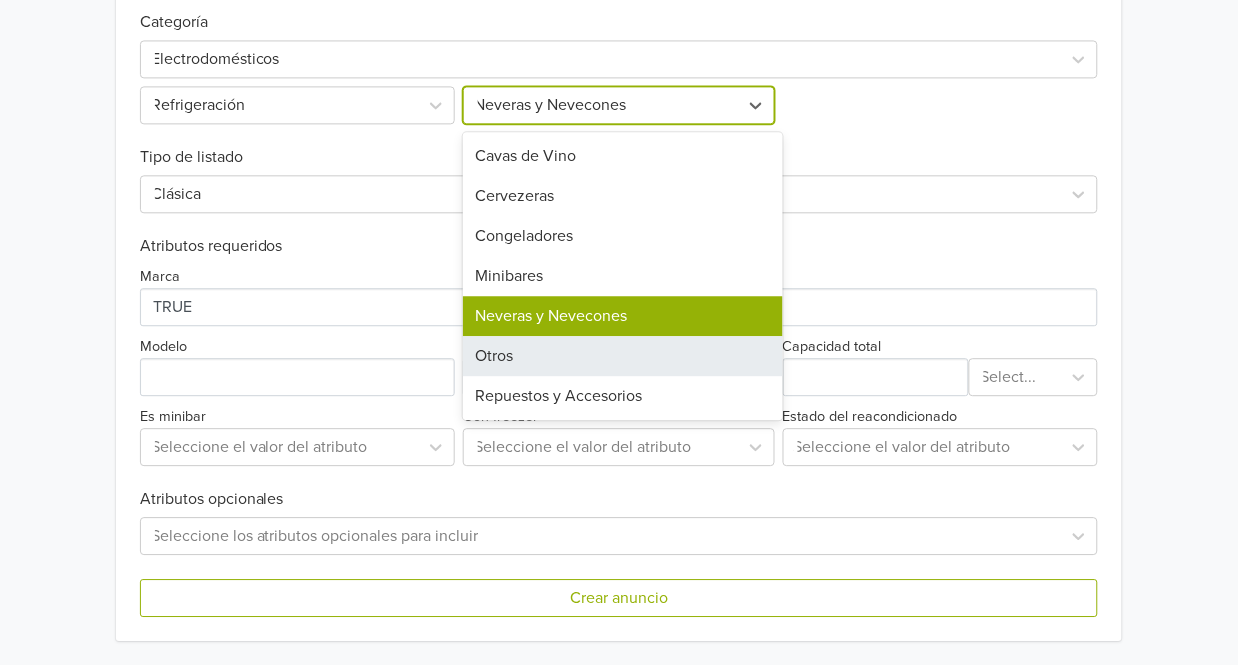 click on "Otros" at bounding box center [623, 356] 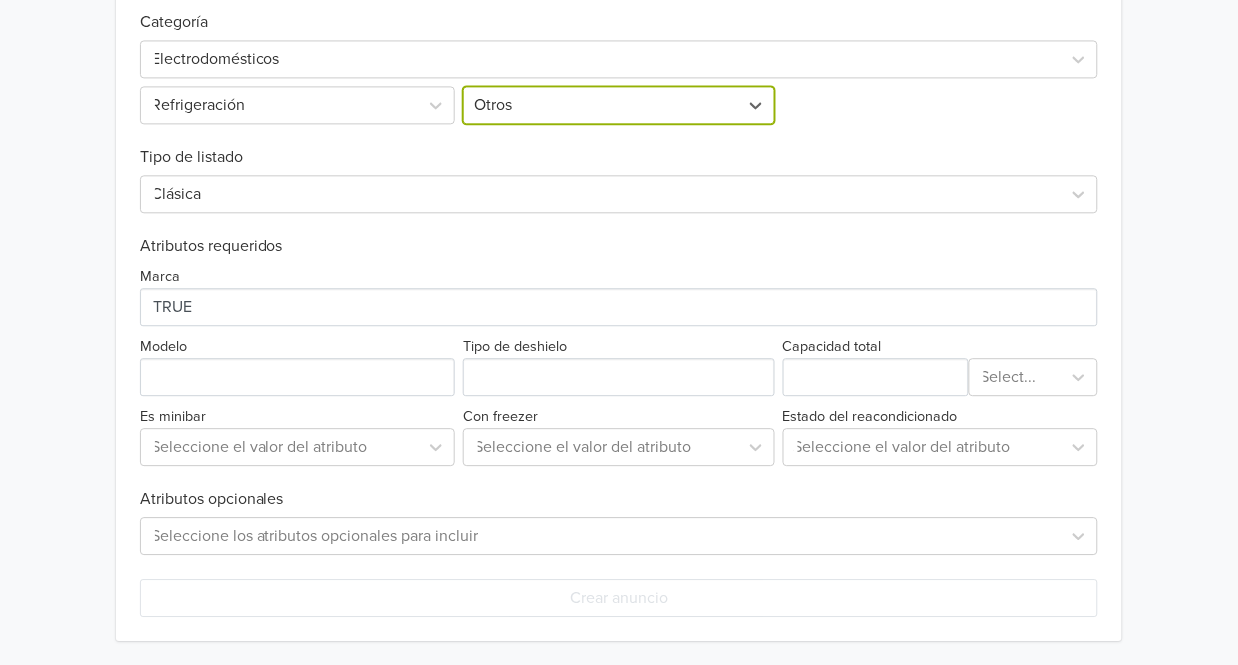 scroll, scrollTop: 689, scrollLeft: 0, axis: vertical 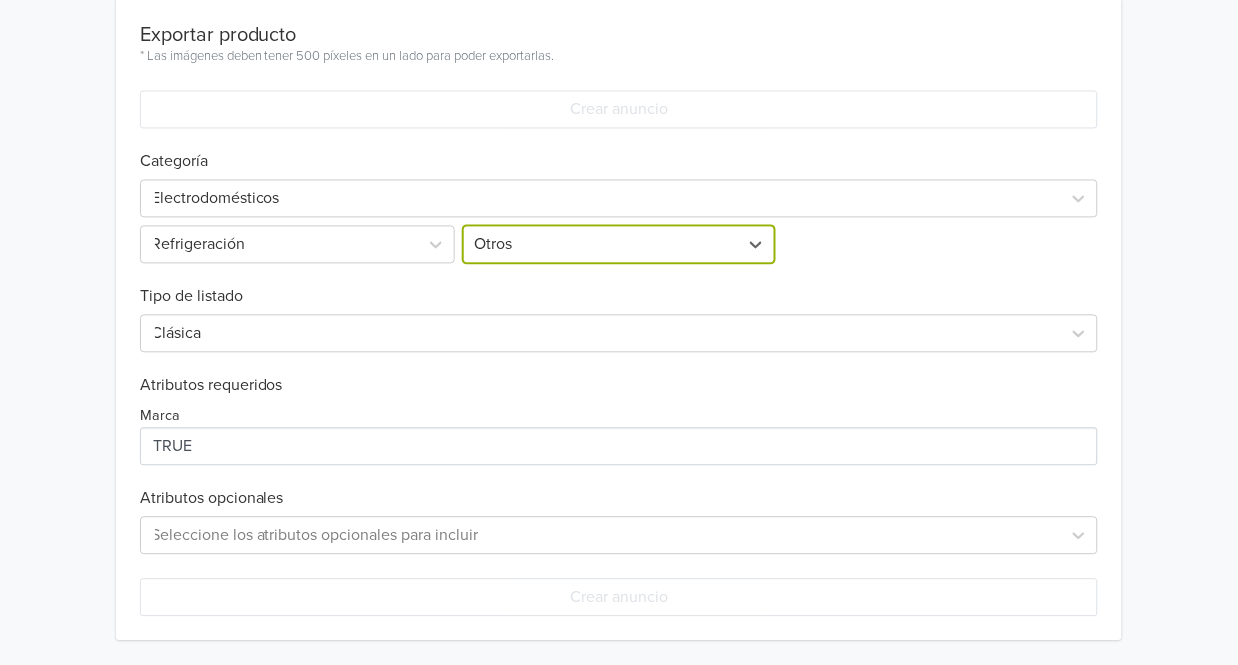 click on "Atributos requeridos" at bounding box center [619, 386] 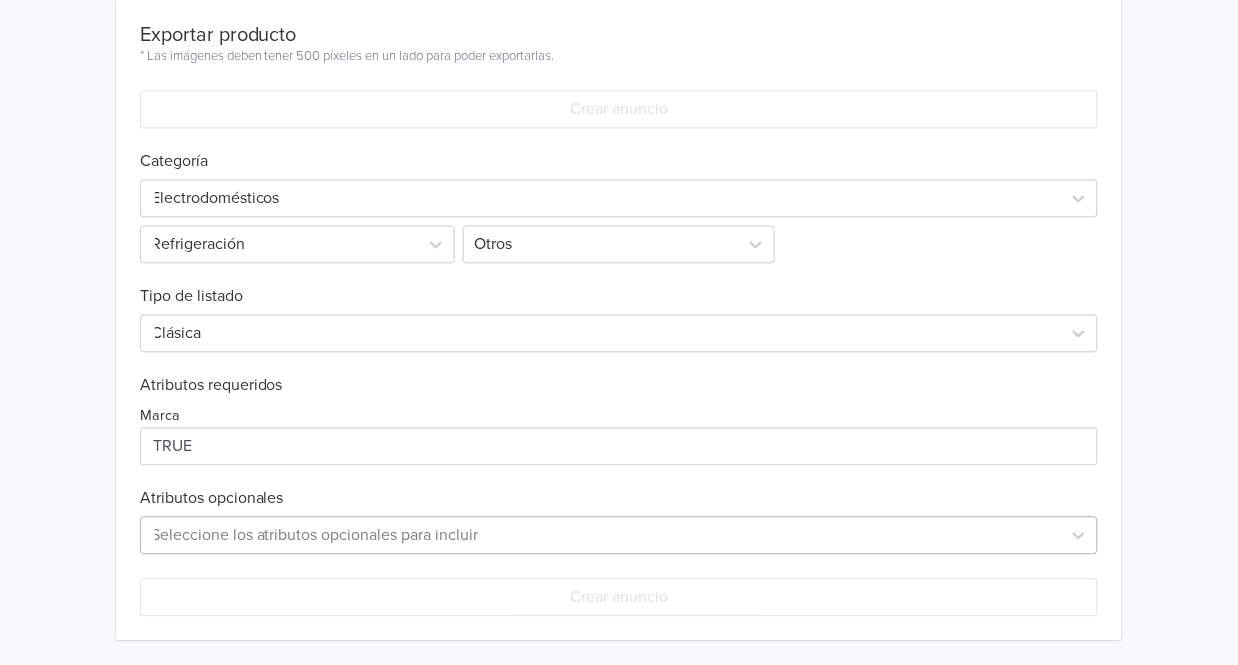 click on "Seleccione los atributos opcionales para incluir" at bounding box center [619, 536] 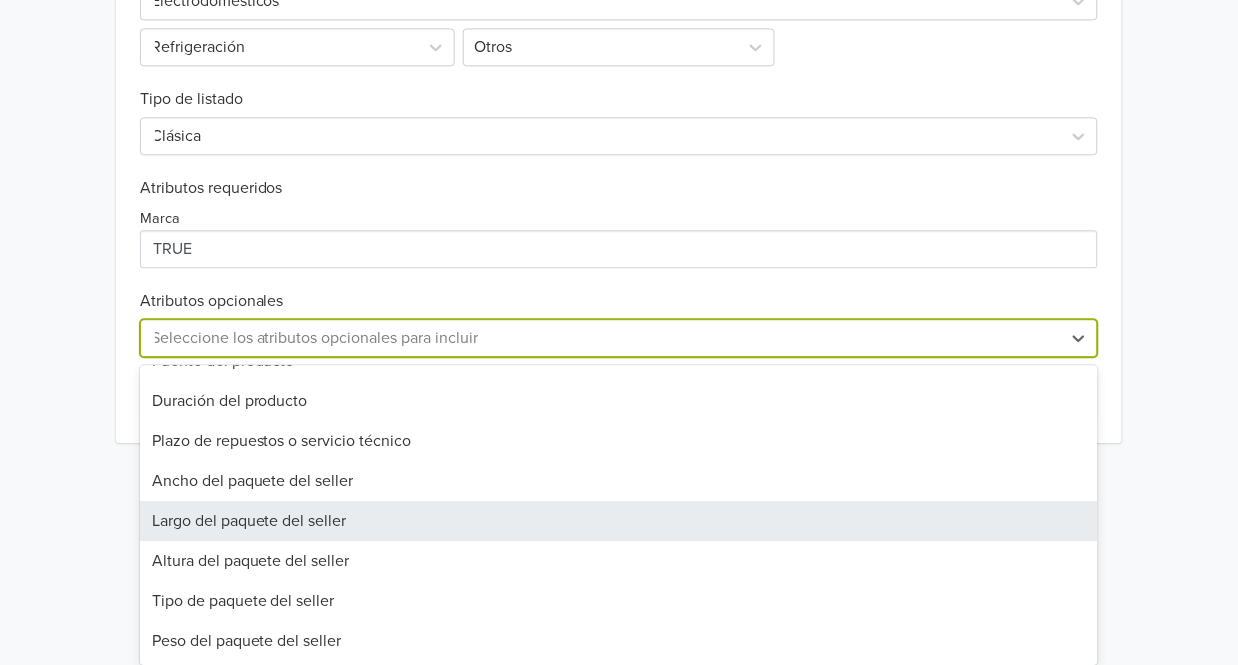 scroll, scrollTop: 155, scrollLeft: 0, axis: vertical 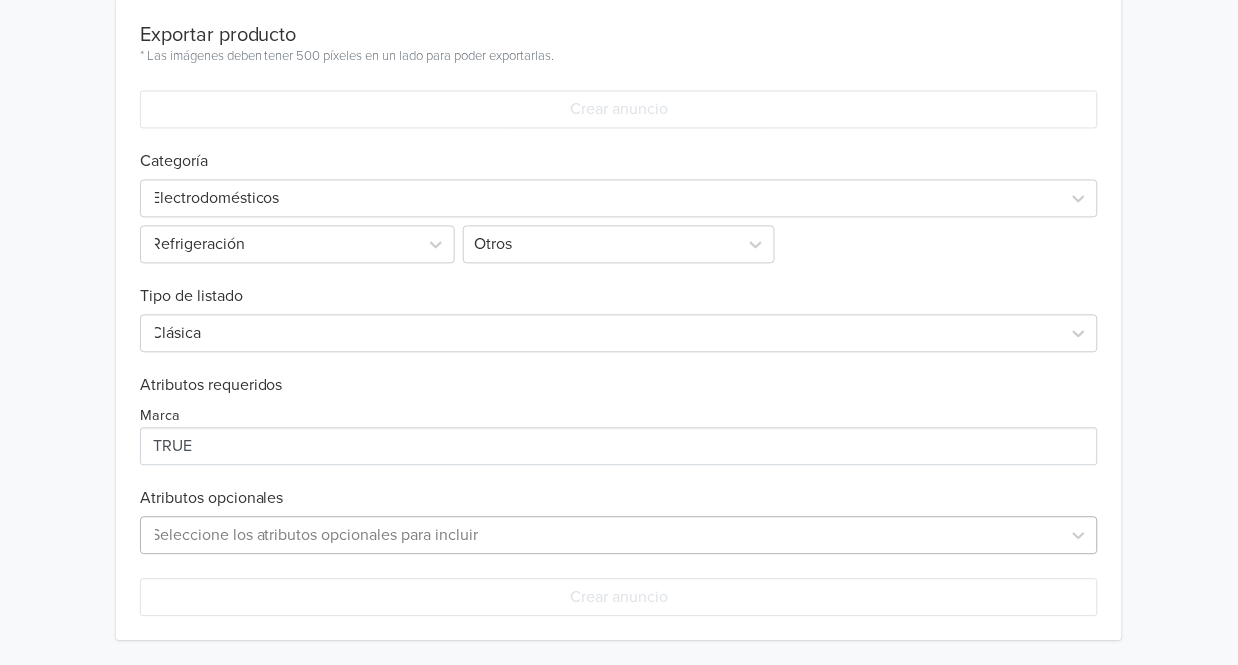 click on "Seleccione los atributos opcionales para incluir" at bounding box center [619, 536] 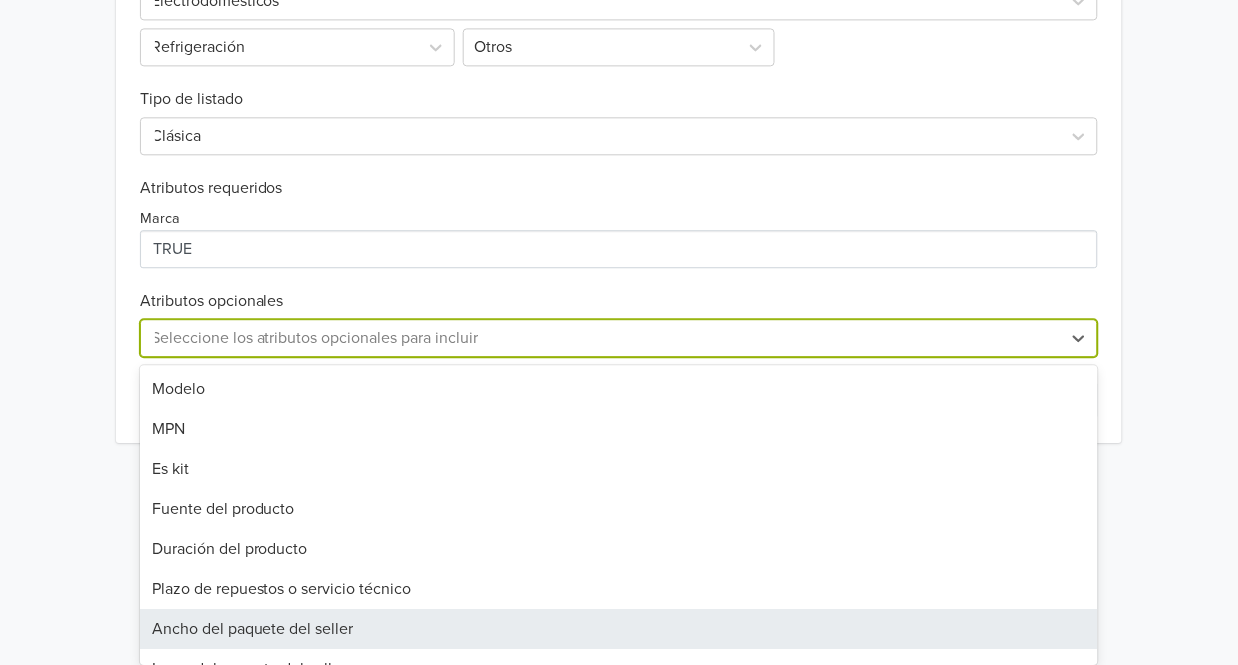 scroll, scrollTop: 155, scrollLeft: 0, axis: vertical 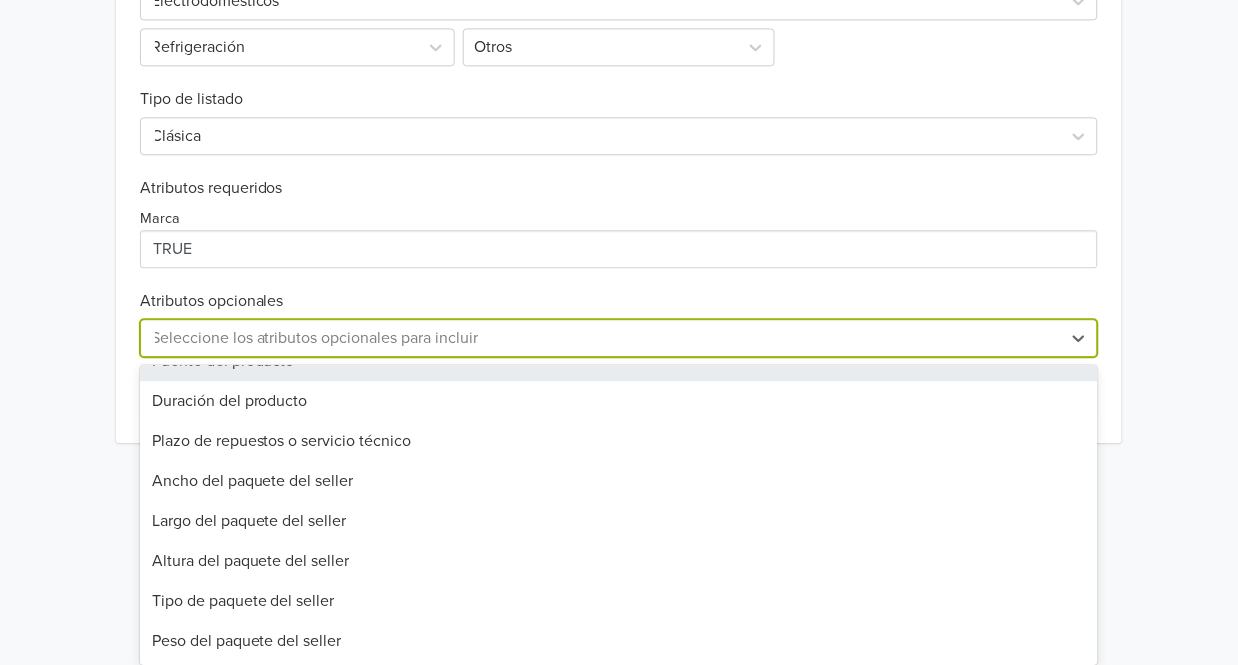 click on "Exportar producto * Las imágenes deben tener 500 píxeles en un lado para poder exportarlas. Crear anuncio Categoría Electrodomésticos Refrigeración Otros Tipo de listado Clásica Atributos requeridos Marca Atributos opcionales Fuente del producto, 4 of 11. 11 results available. Use Up and Down to choose options, press Enter to select the currently focused option, press Escape to exit the menu, press Tab to select the option and exit the menu. Seleccione los atributos opcionales para incluir Modelo MPN Es kit Fuente del producto Duración del producto Plazo de repuestos o servicio técnico Ancho del paquete del seller Largo del paquete del seller Altura del paquete del seller Tipo de paquete del seller Peso del paquete del seller Crear anuncio" at bounding box center [619, 122] 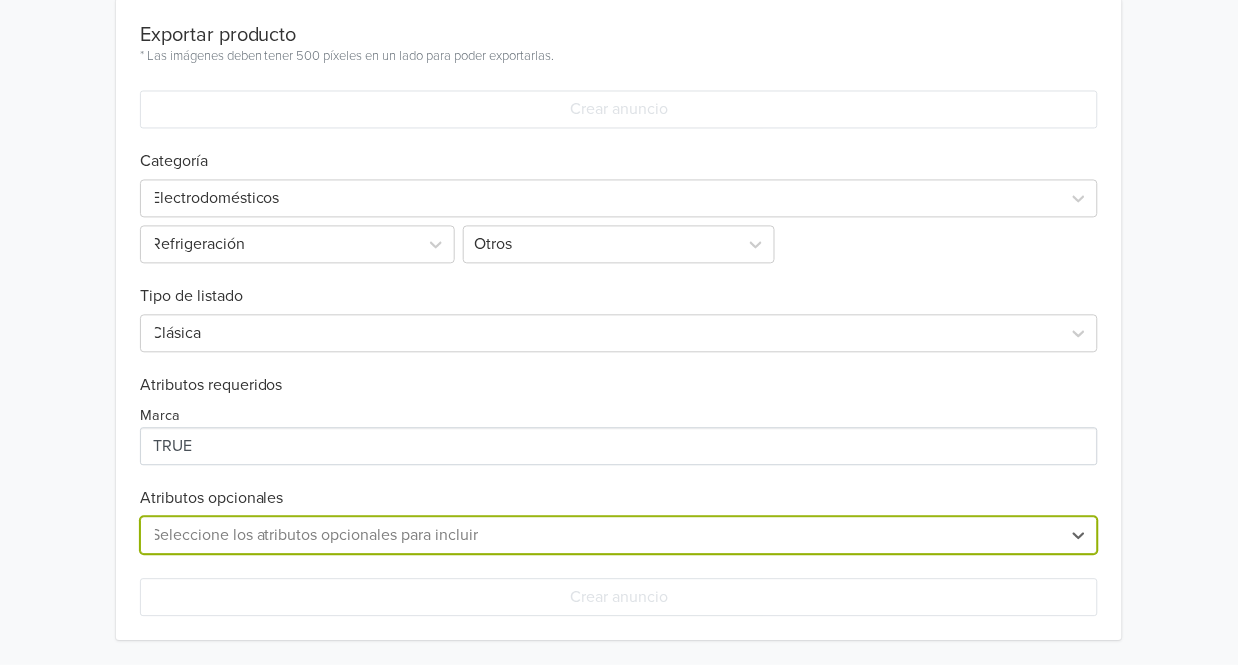 scroll, scrollTop: 689, scrollLeft: 0, axis: vertical 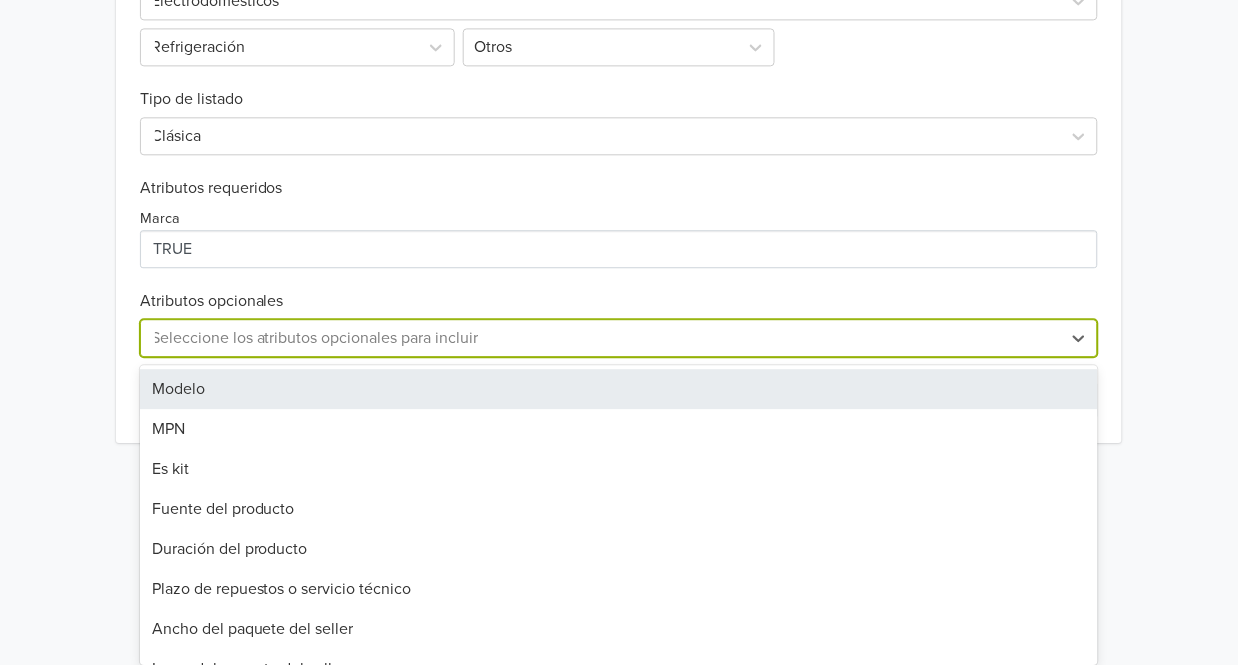 click on "Modelo" at bounding box center (619, 389) 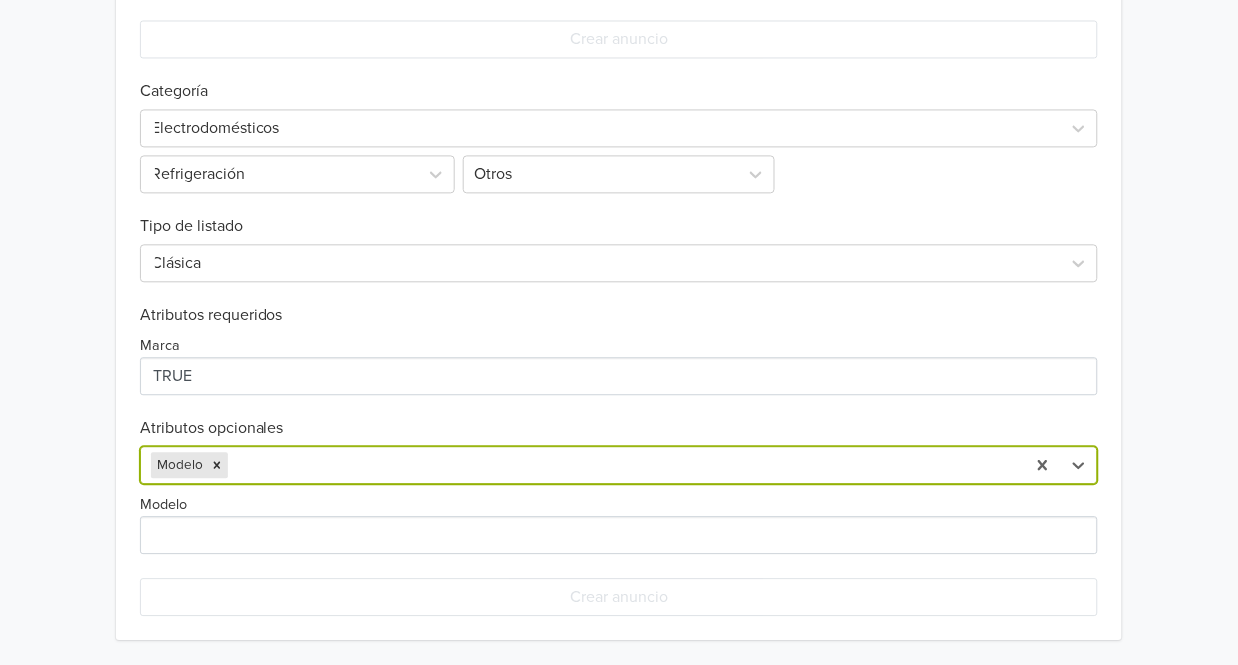 scroll, scrollTop: 760, scrollLeft: 0, axis: vertical 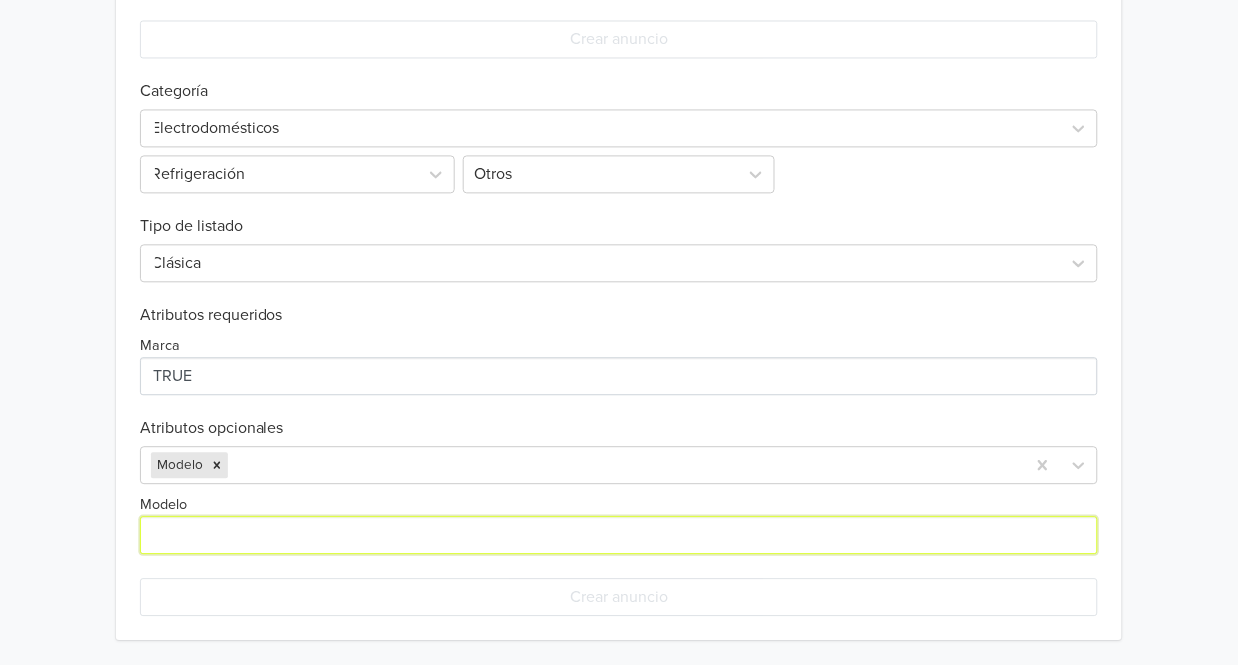 click on "Modelo" at bounding box center (619, 536) 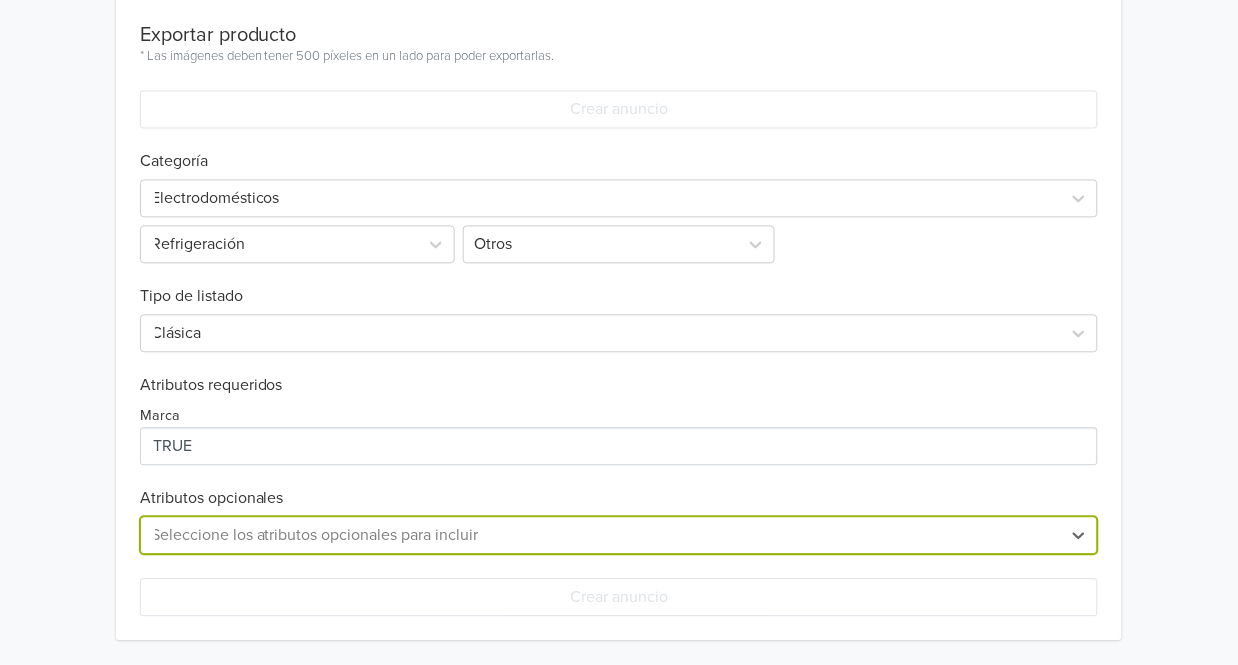 scroll, scrollTop: 689, scrollLeft: 0, axis: vertical 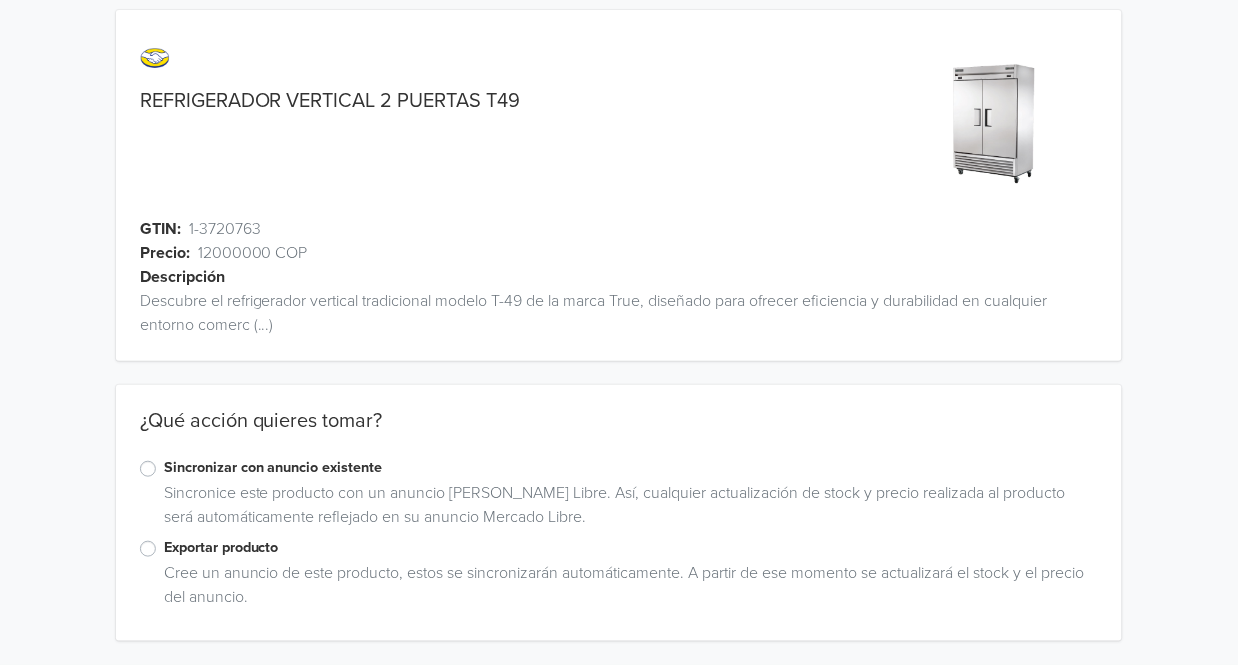 click on "Exportar producto" at bounding box center [631, 548] 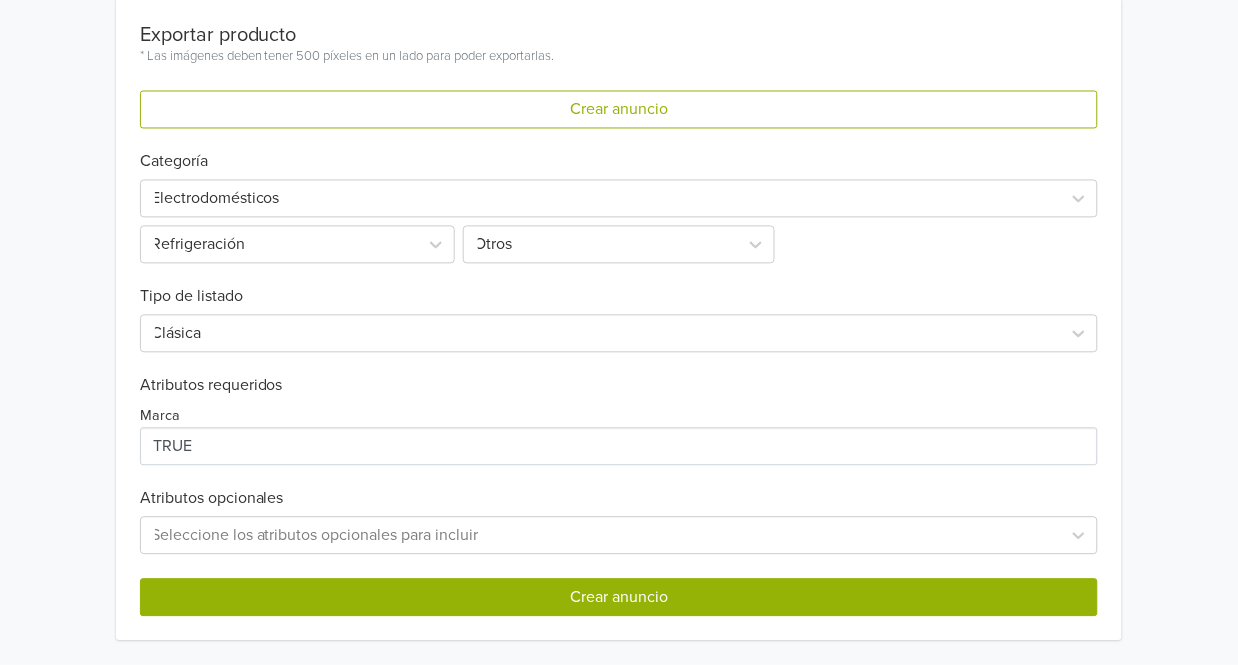 scroll, scrollTop: 689, scrollLeft: 0, axis: vertical 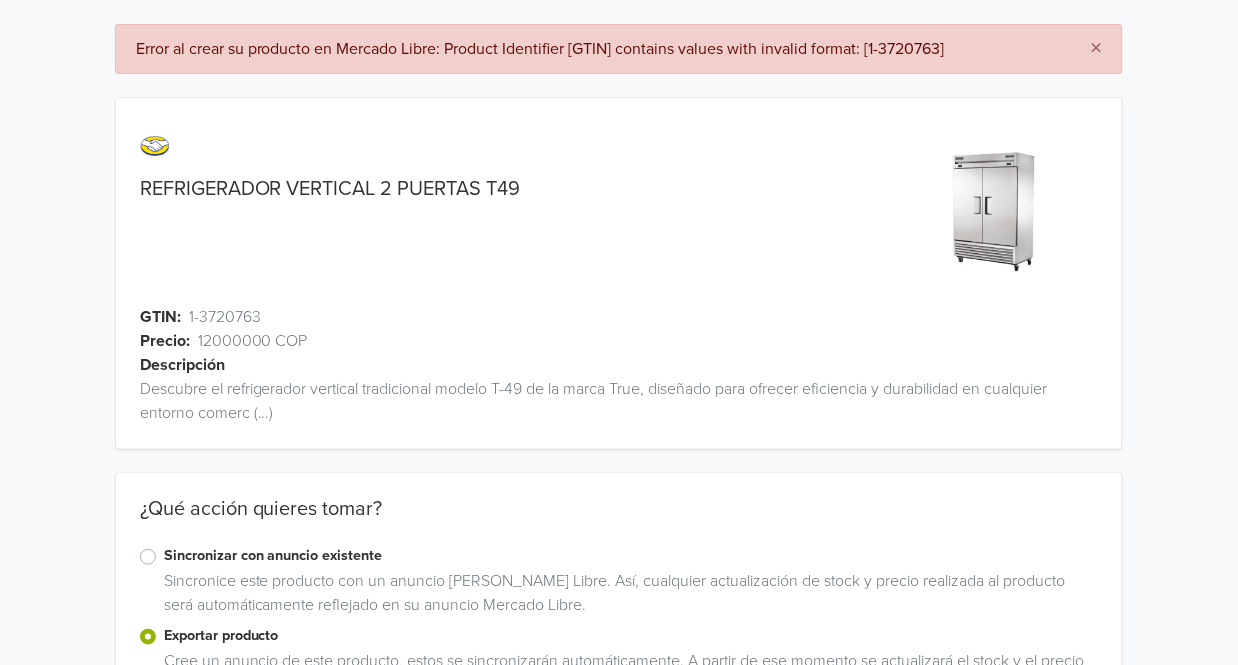 click at bounding box center (996, 213) 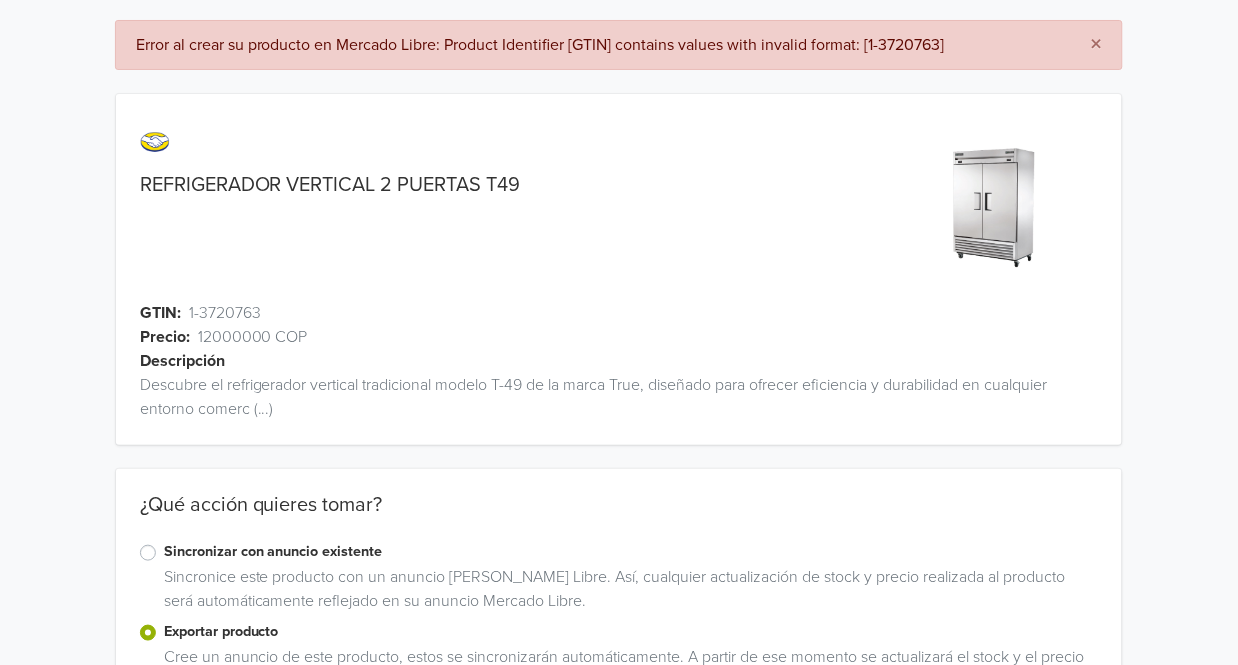 scroll, scrollTop: 5, scrollLeft: 0, axis: vertical 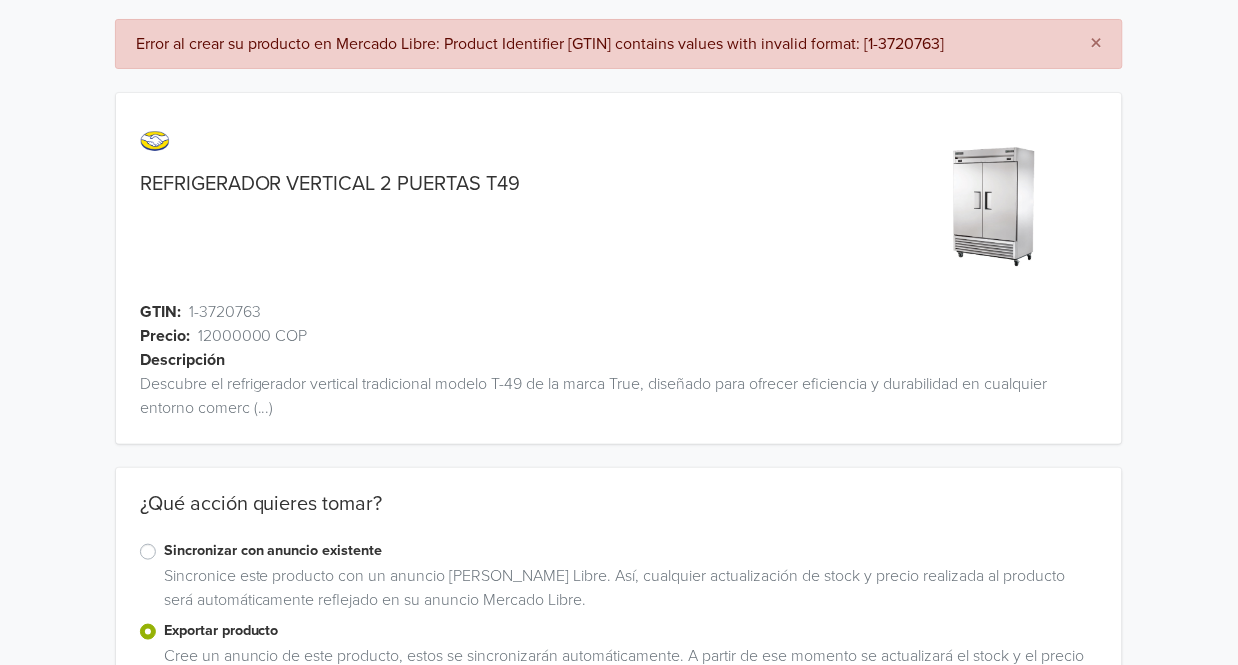 click on "Error al crear su producto en Mercado Libre: Product Identifier [GTIN] contains values with invalid format: [1-3720763]" at bounding box center [597, 44] 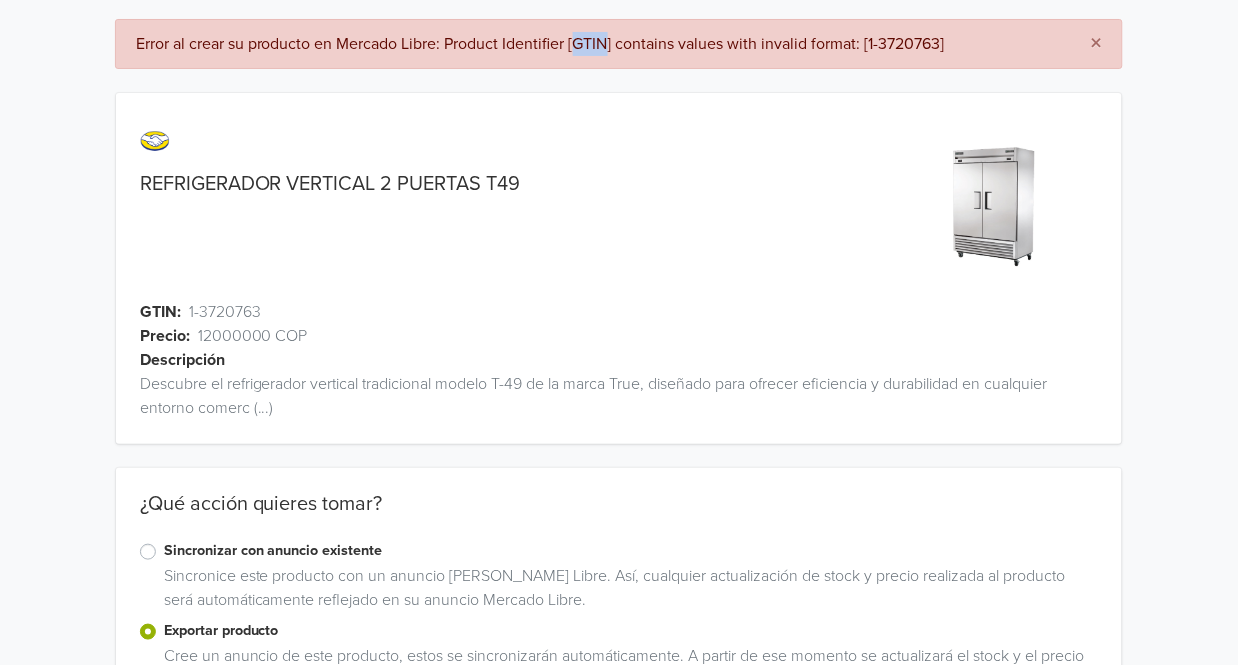 click on "Error al crear su producto en Mercado Libre: Product Identifier [GTIN] contains values with invalid format: [1-3720763]" at bounding box center [597, 44] 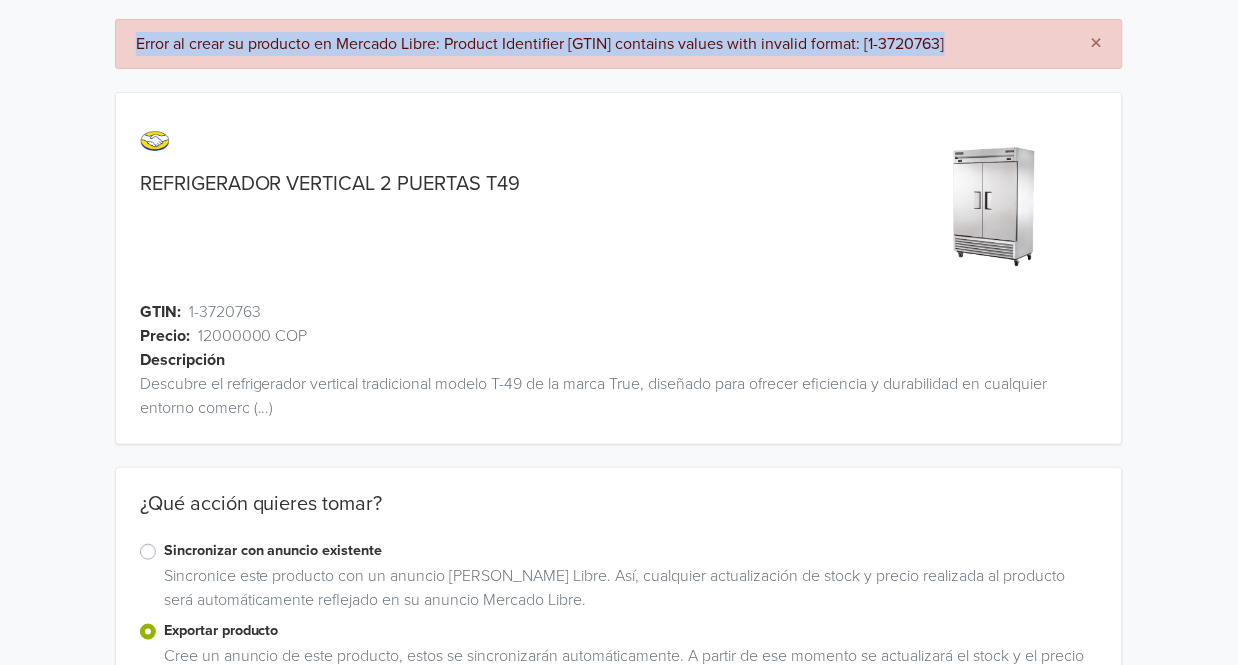 copy on "Error al crear su producto en Mercado Libre: Product Identifier [GTIN] contains values with invalid format: [1-3720763]" 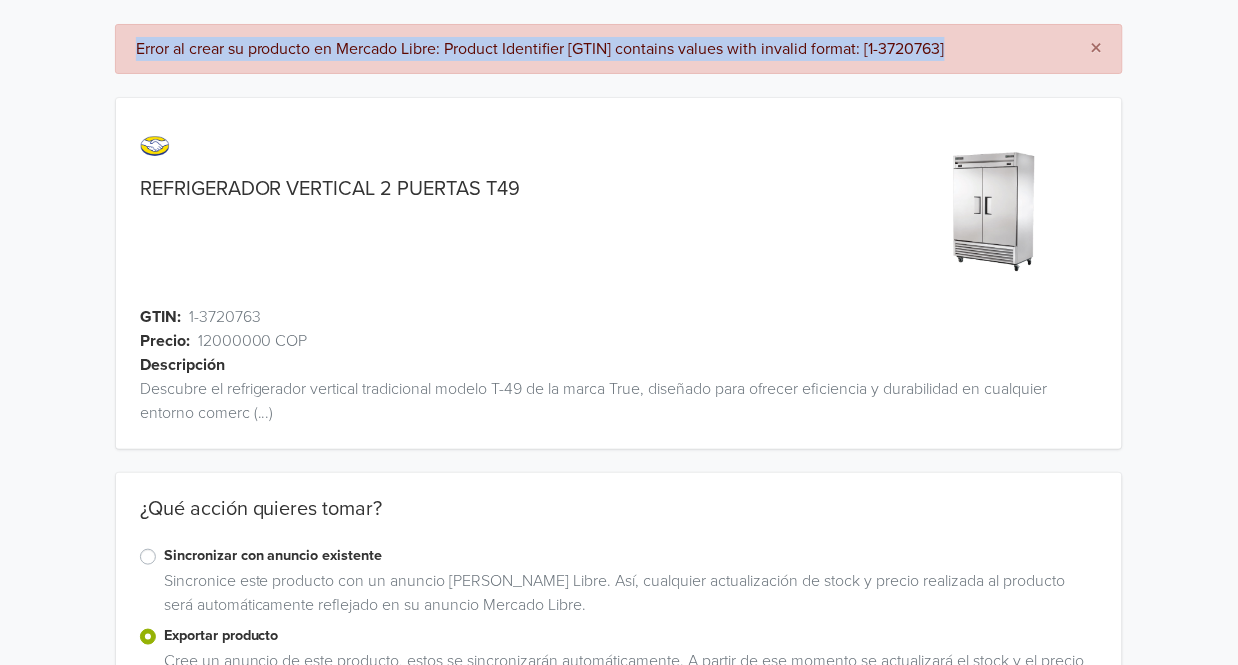 scroll, scrollTop: 0, scrollLeft: 0, axis: both 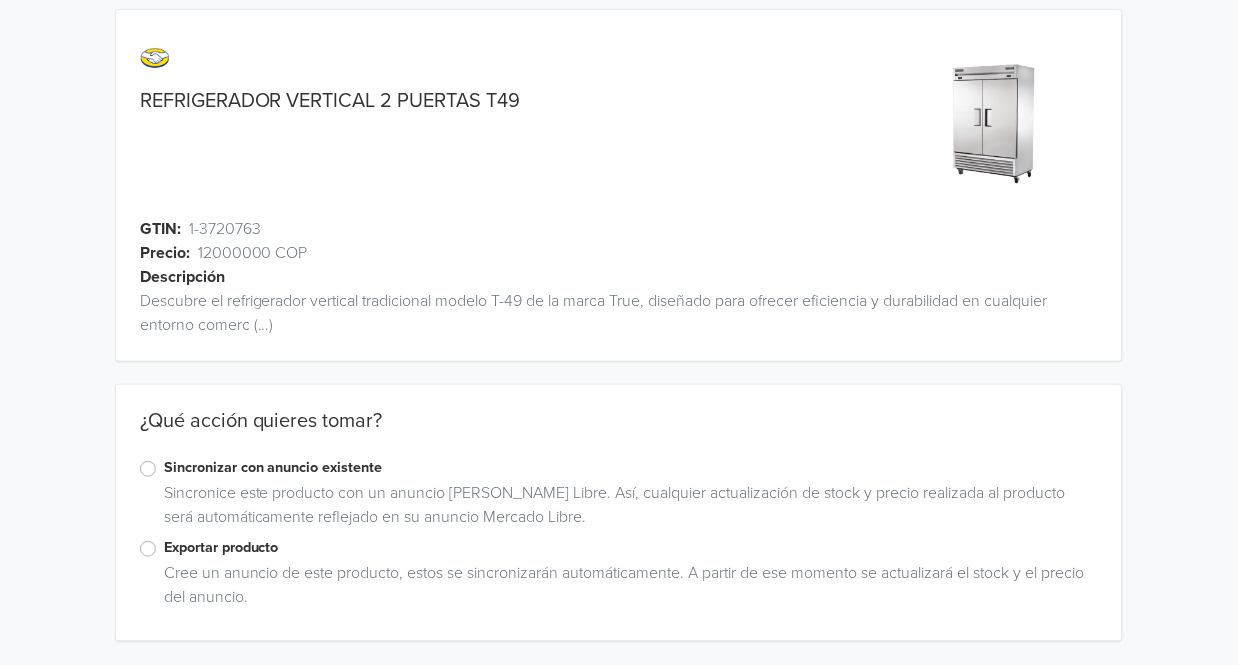 click on "Exportar producto" at bounding box center [631, 548] 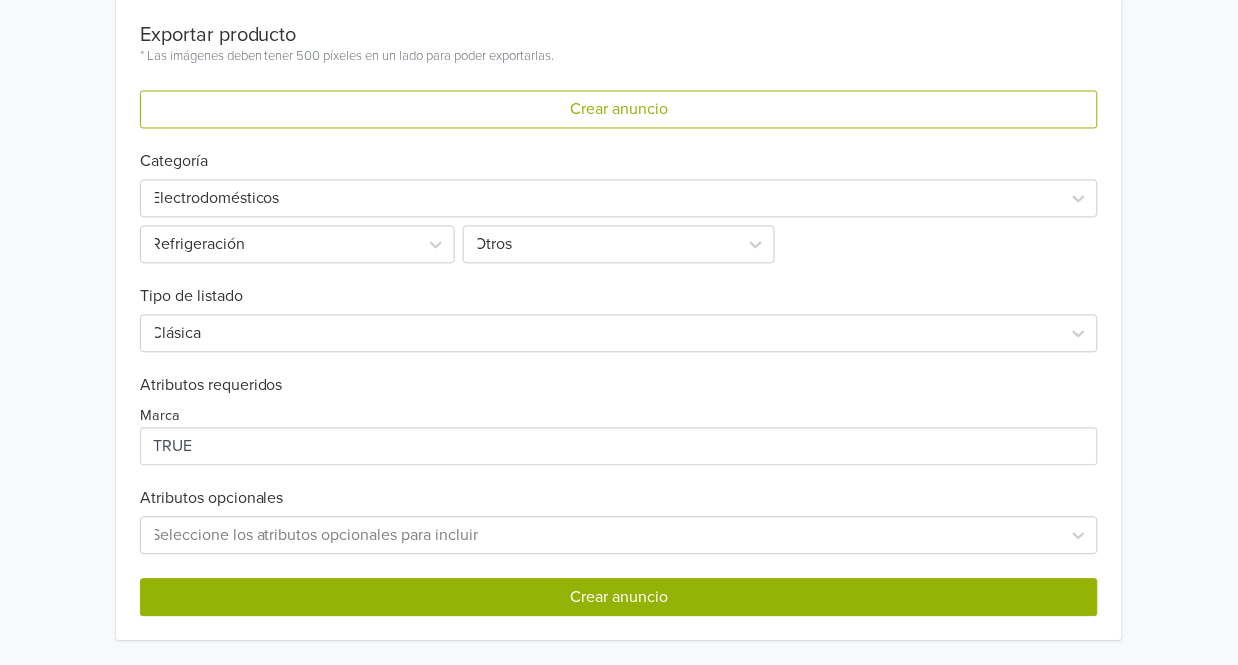 scroll, scrollTop: 689, scrollLeft: 0, axis: vertical 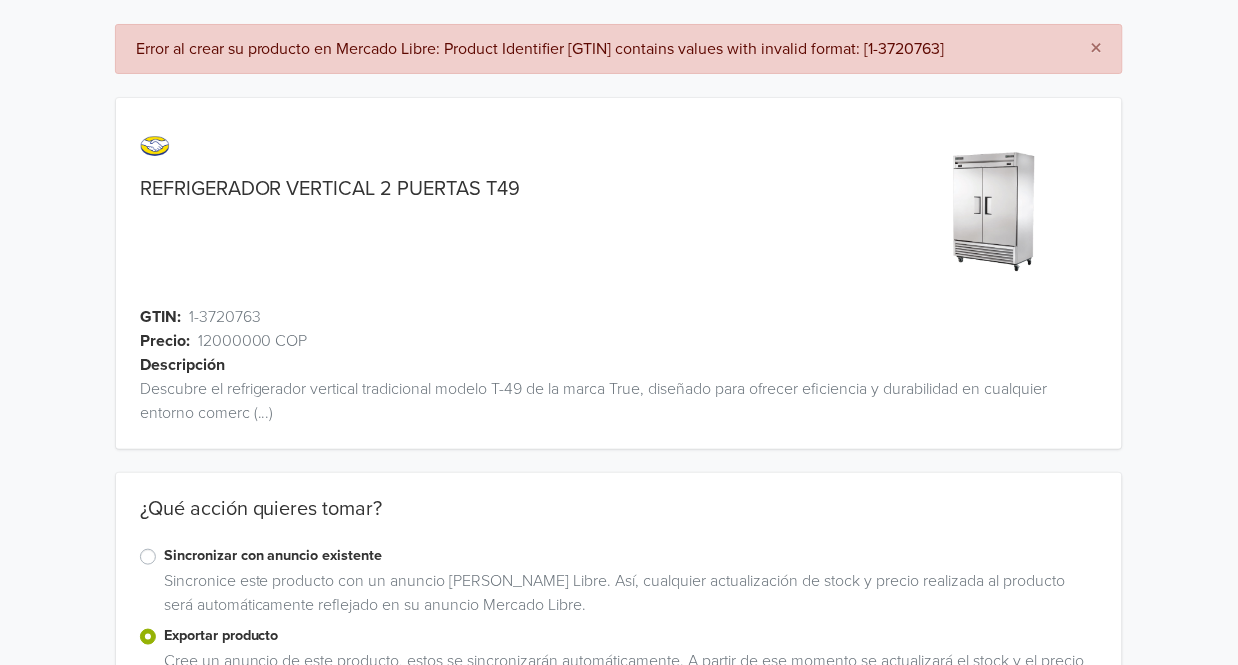 click on "Error al crear su producto en Mercado Libre: Product Identifier [GTIN] contains values with invalid format: [1-3720763]" at bounding box center (597, 49) 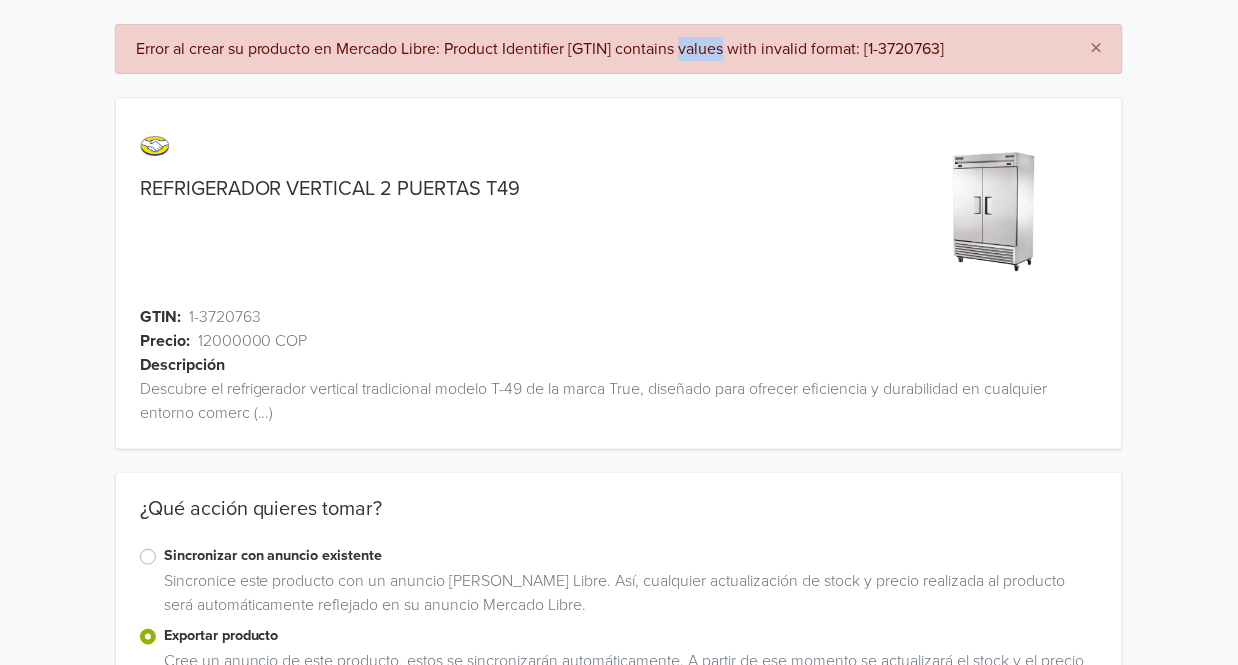 click on "Error al crear su producto en Mercado Libre: Product Identifier [GTIN] contains values with invalid format: [1-3720763]" at bounding box center [597, 49] 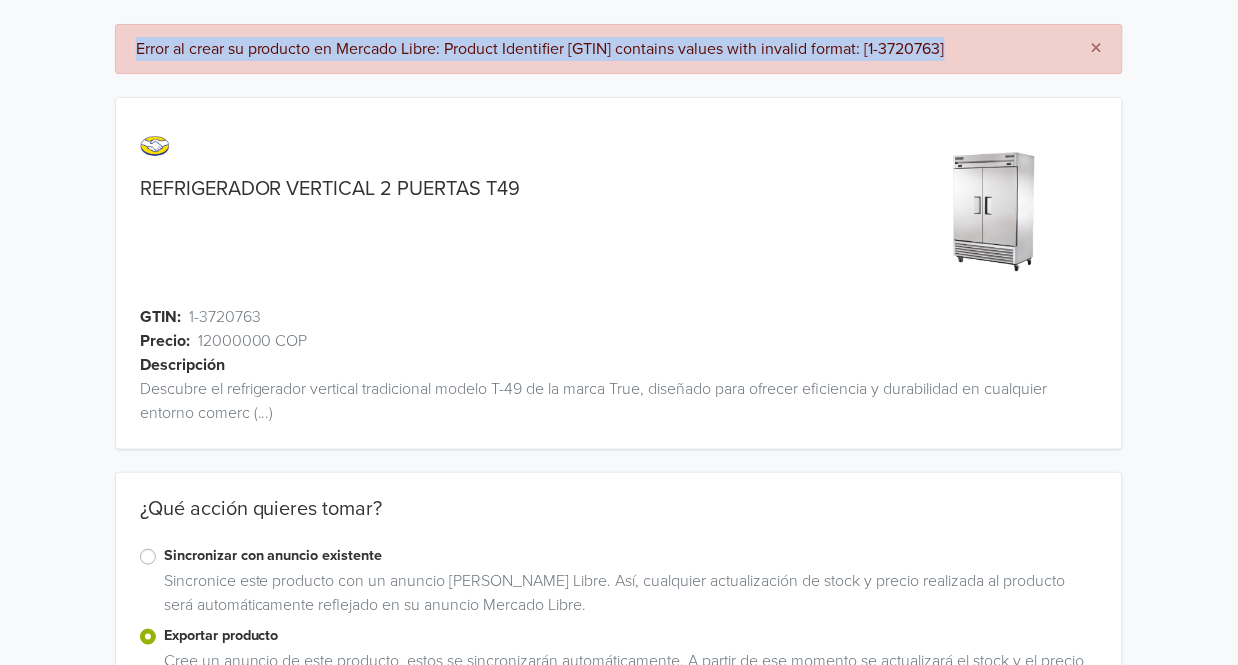 copy on "Error al crear su producto en Mercado Libre: Product Identifier [GTIN] contains values with invalid format: [1-3720763]" 